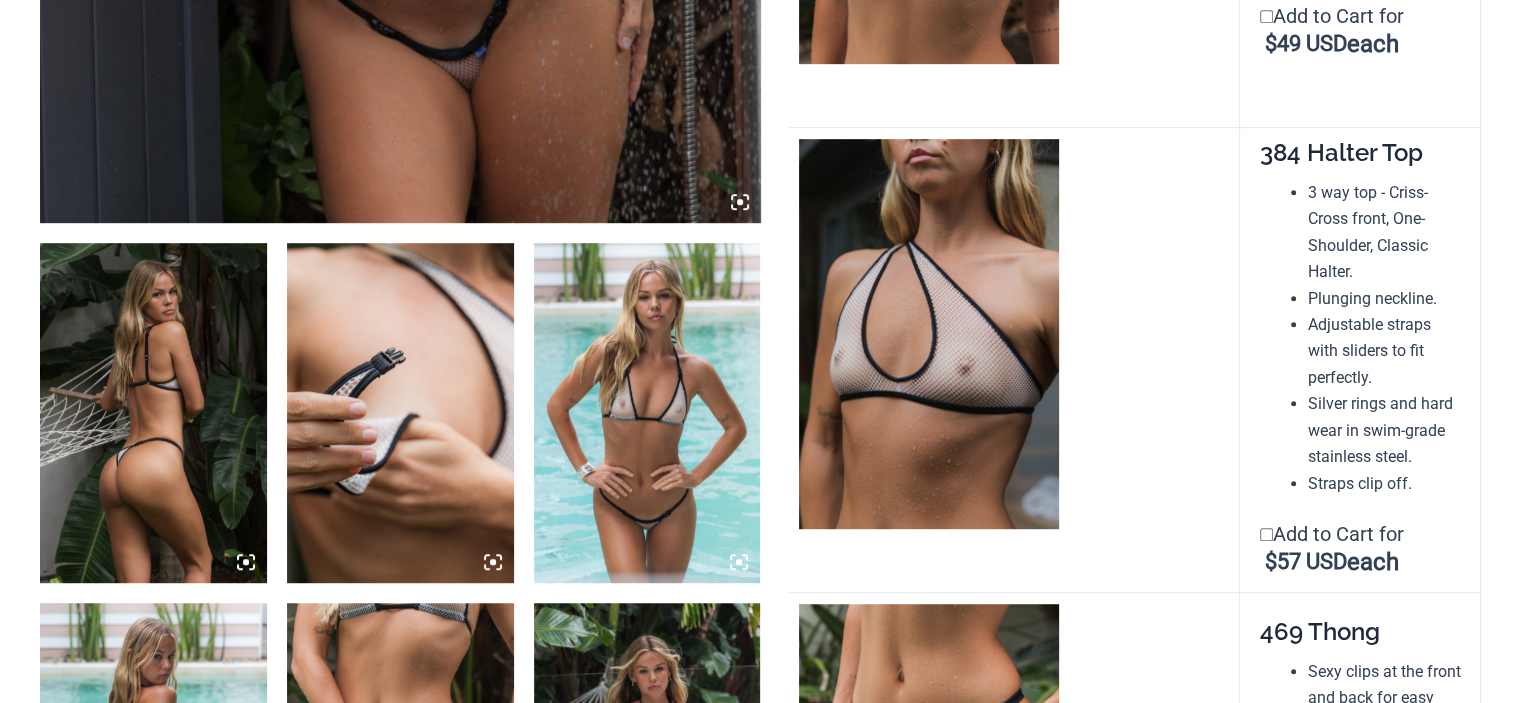 scroll, scrollTop: 1100, scrollLeft: 0, axis: vertical 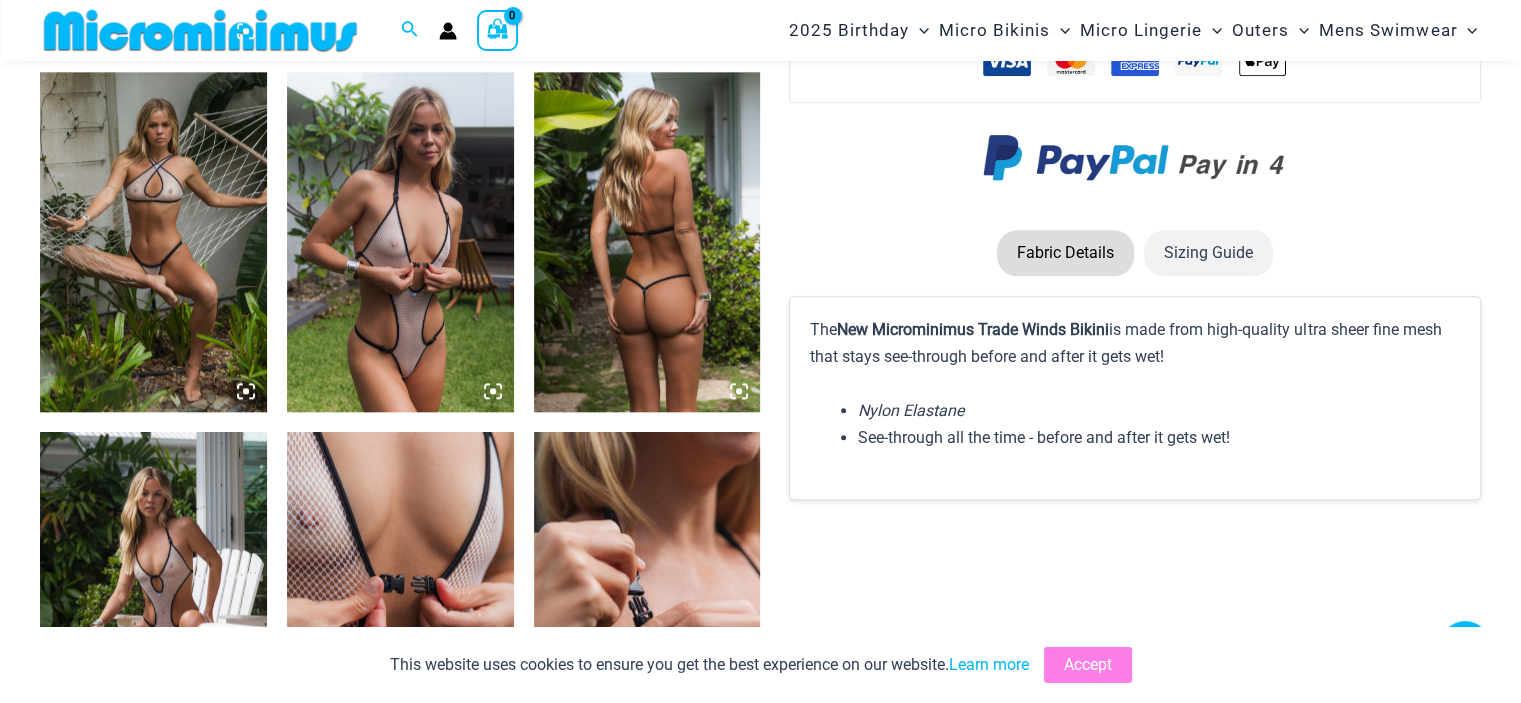 click at bounding box center (400, 242) 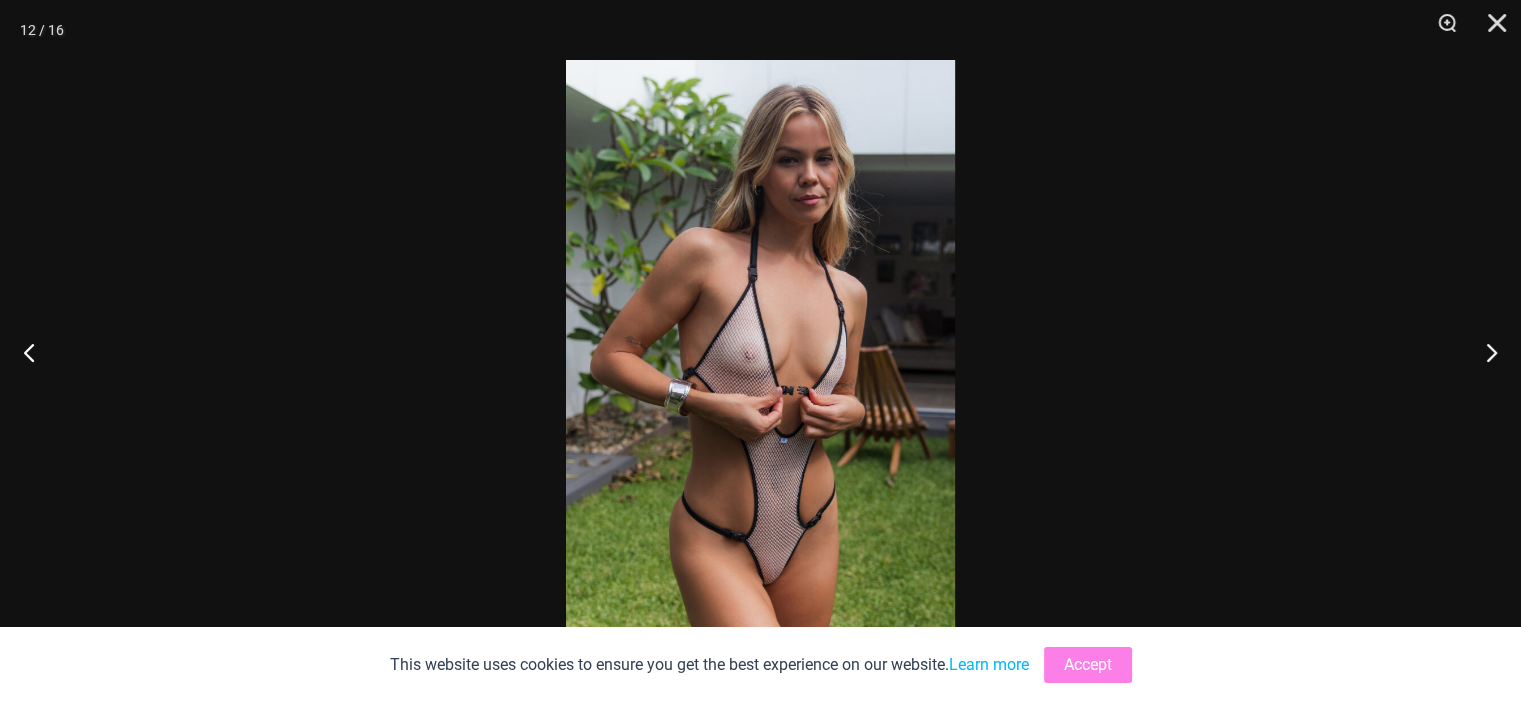 click at bounding box center [760, 351] 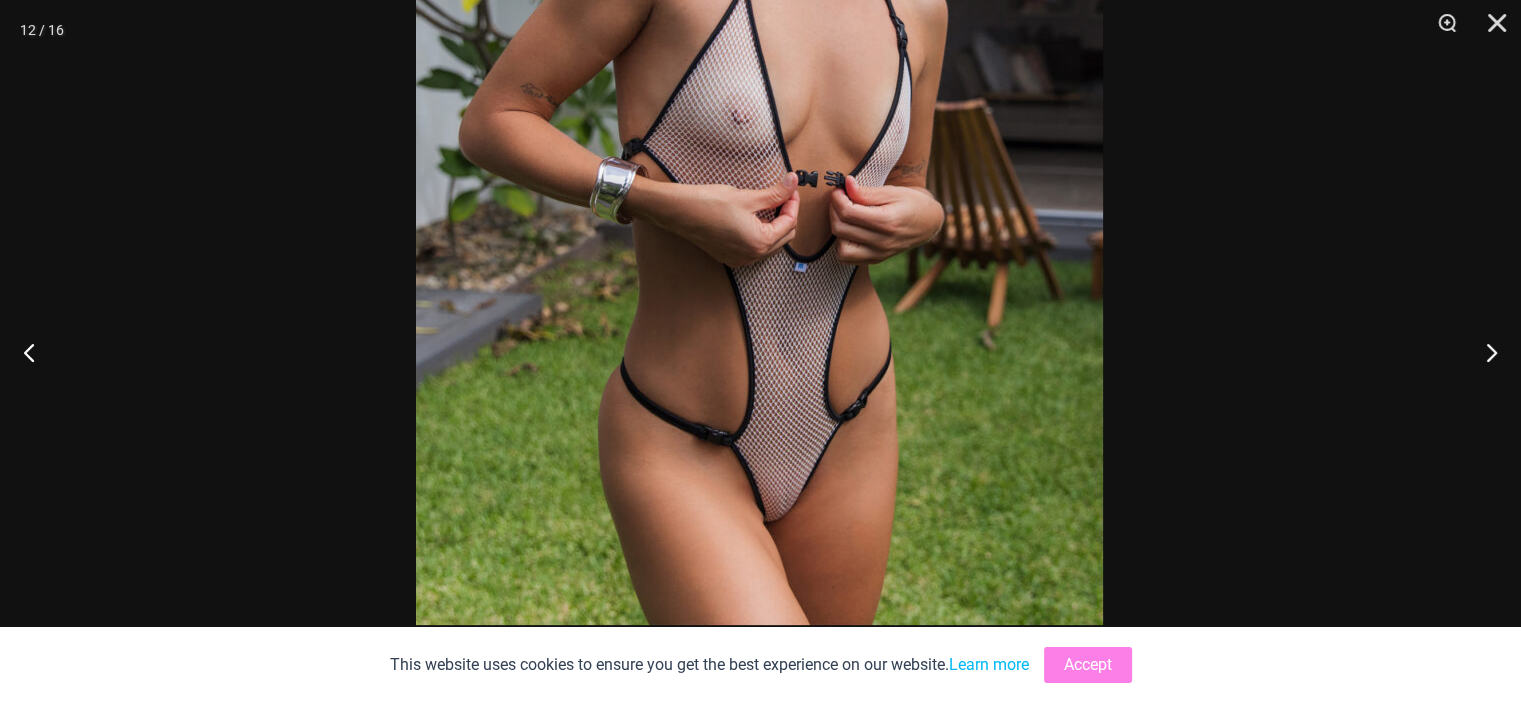 scroll, scrollTop: 2220, scrollLeft: 0, axis: vertical 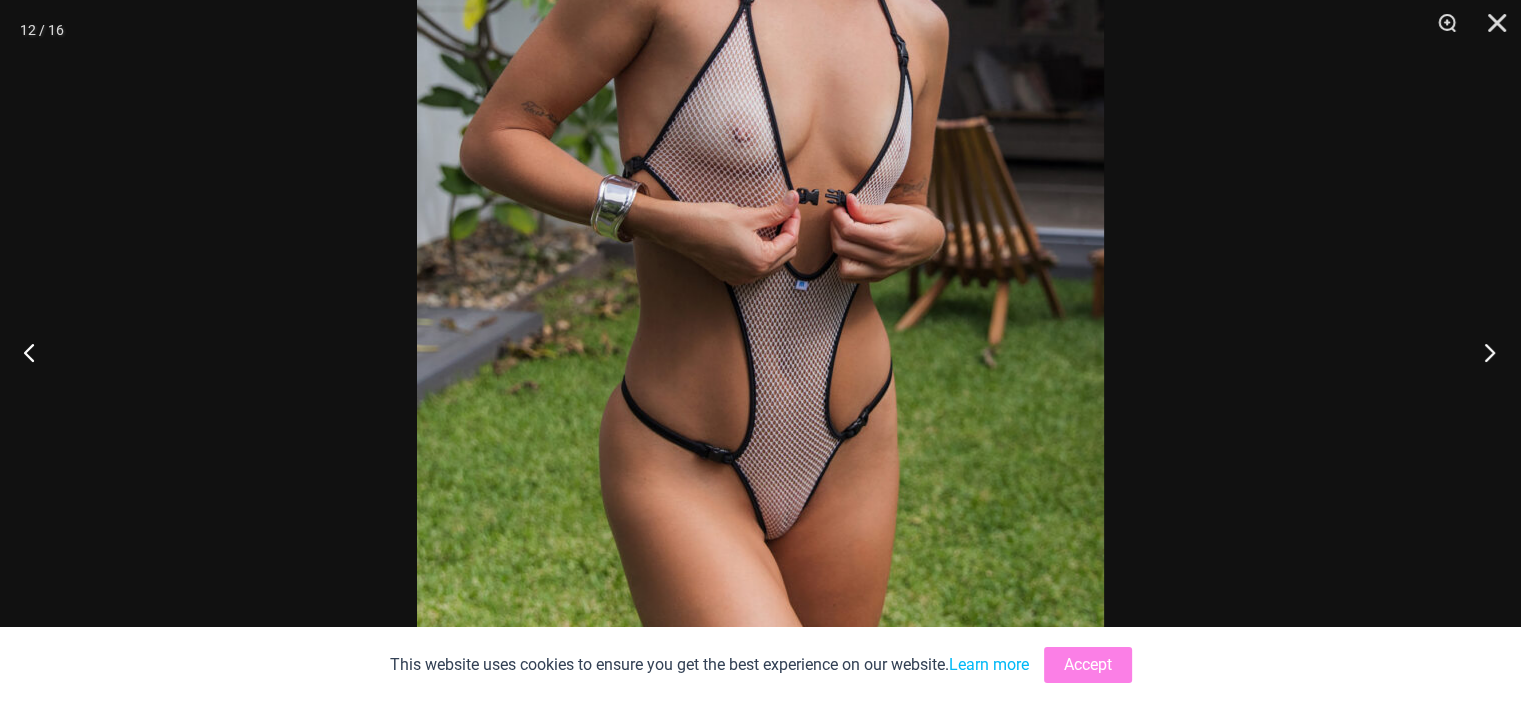click at bounding box center [1483, 352] 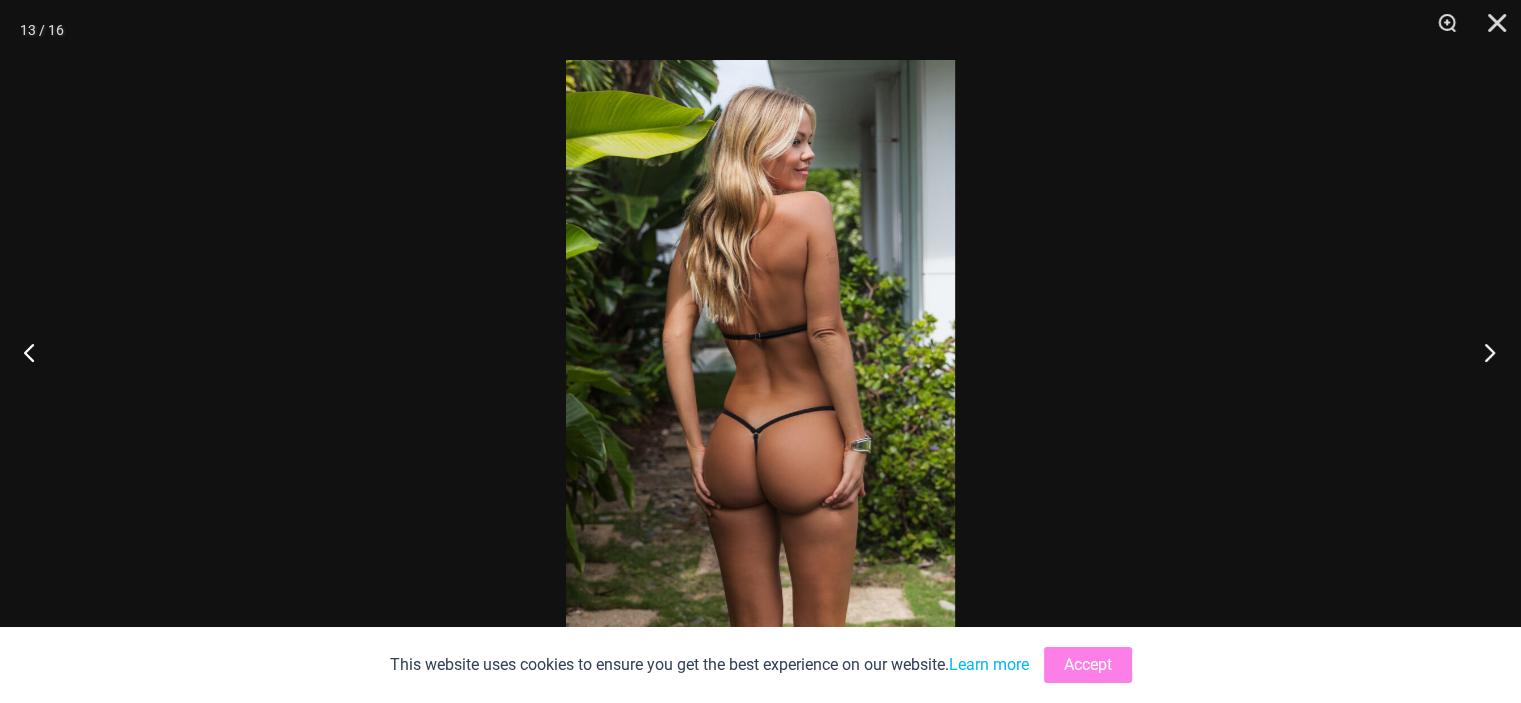 click at bounding box center [1483, 352] 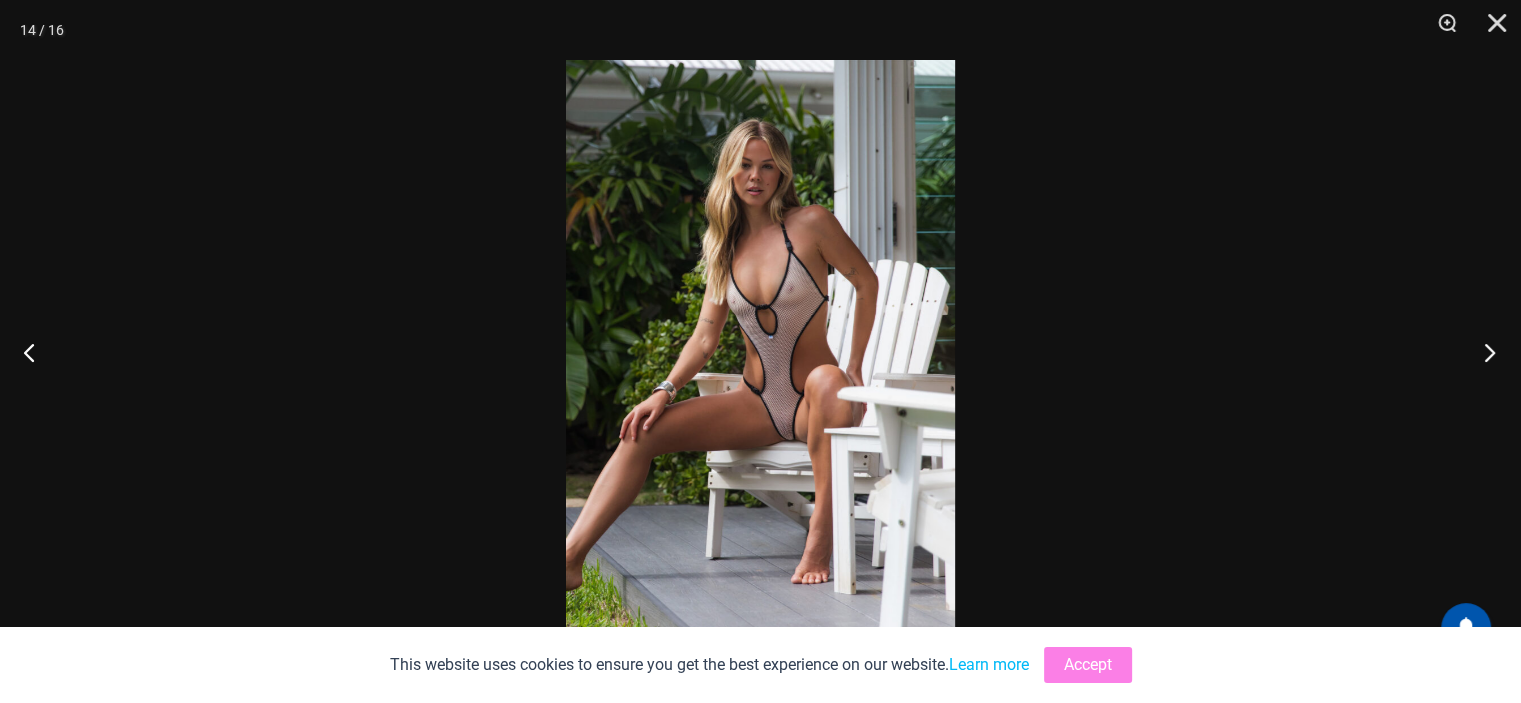 click at bounding box center (1483, 352) 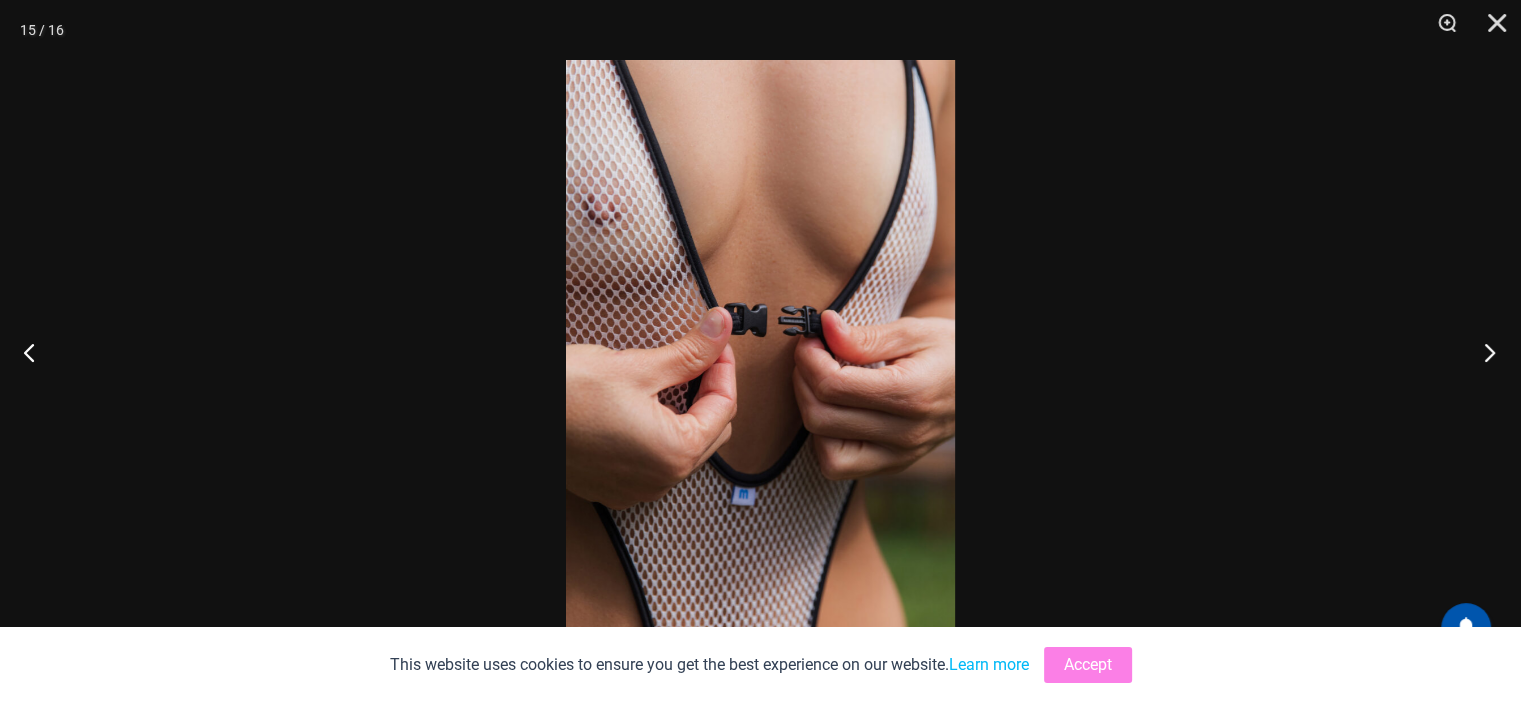 click at bounding box center (1483, 352) 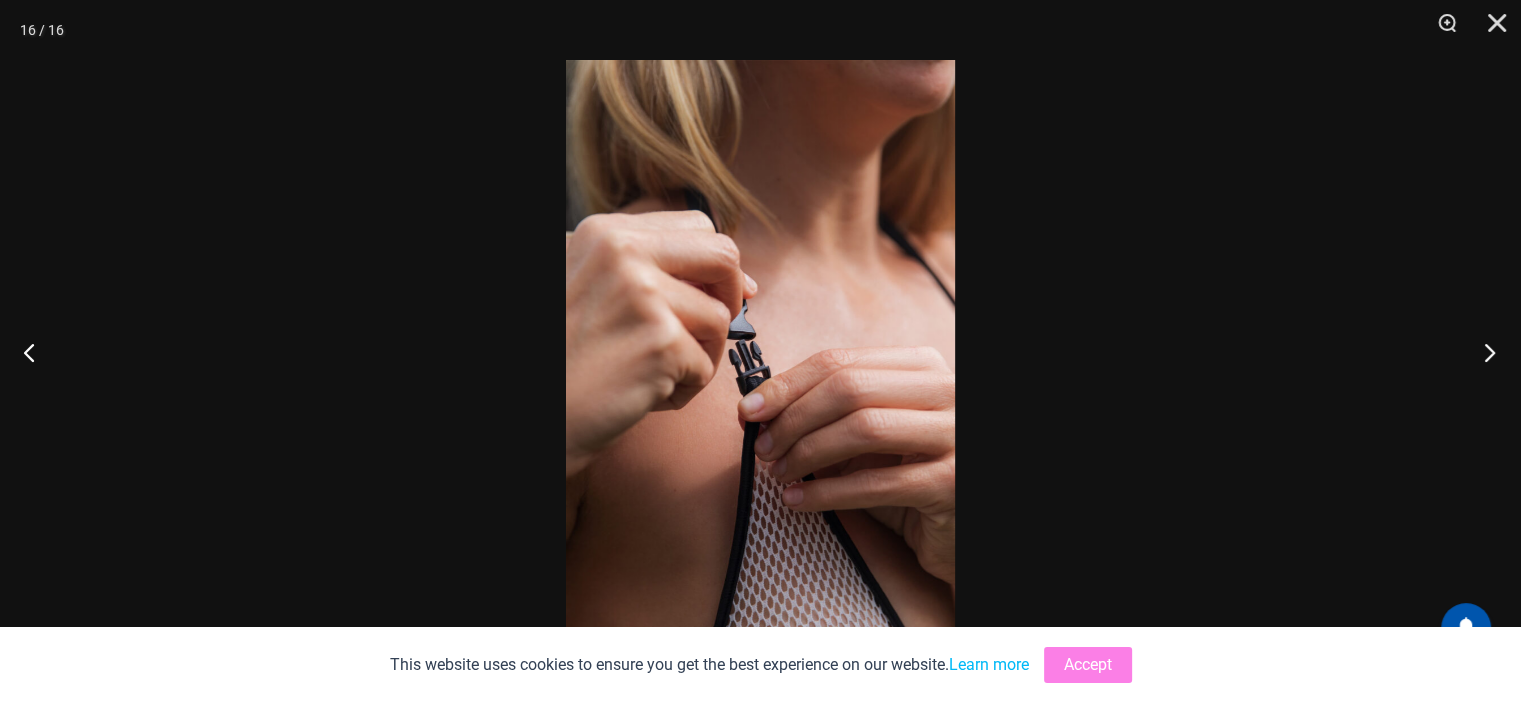 click at bounding box center (1483, 352) 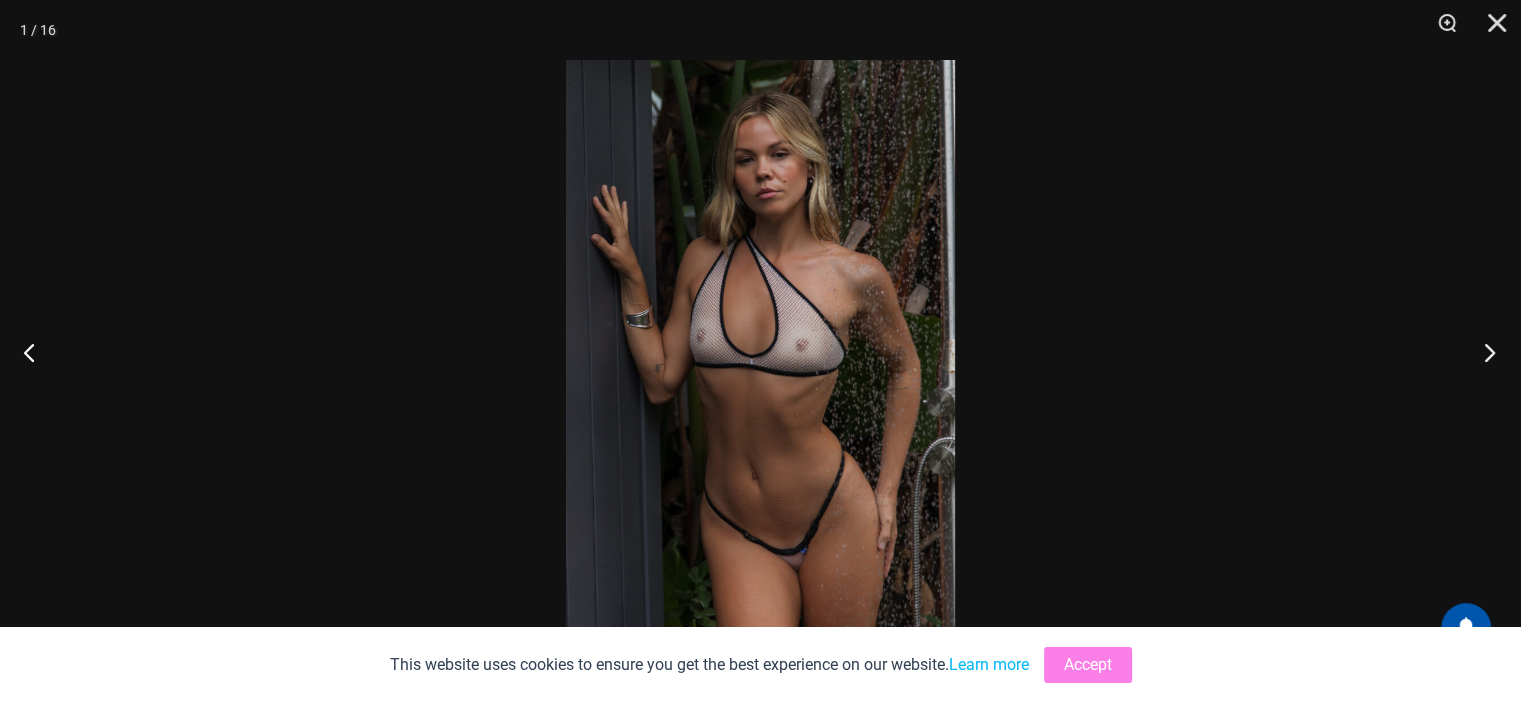 click at bounding box center (1483, 352) 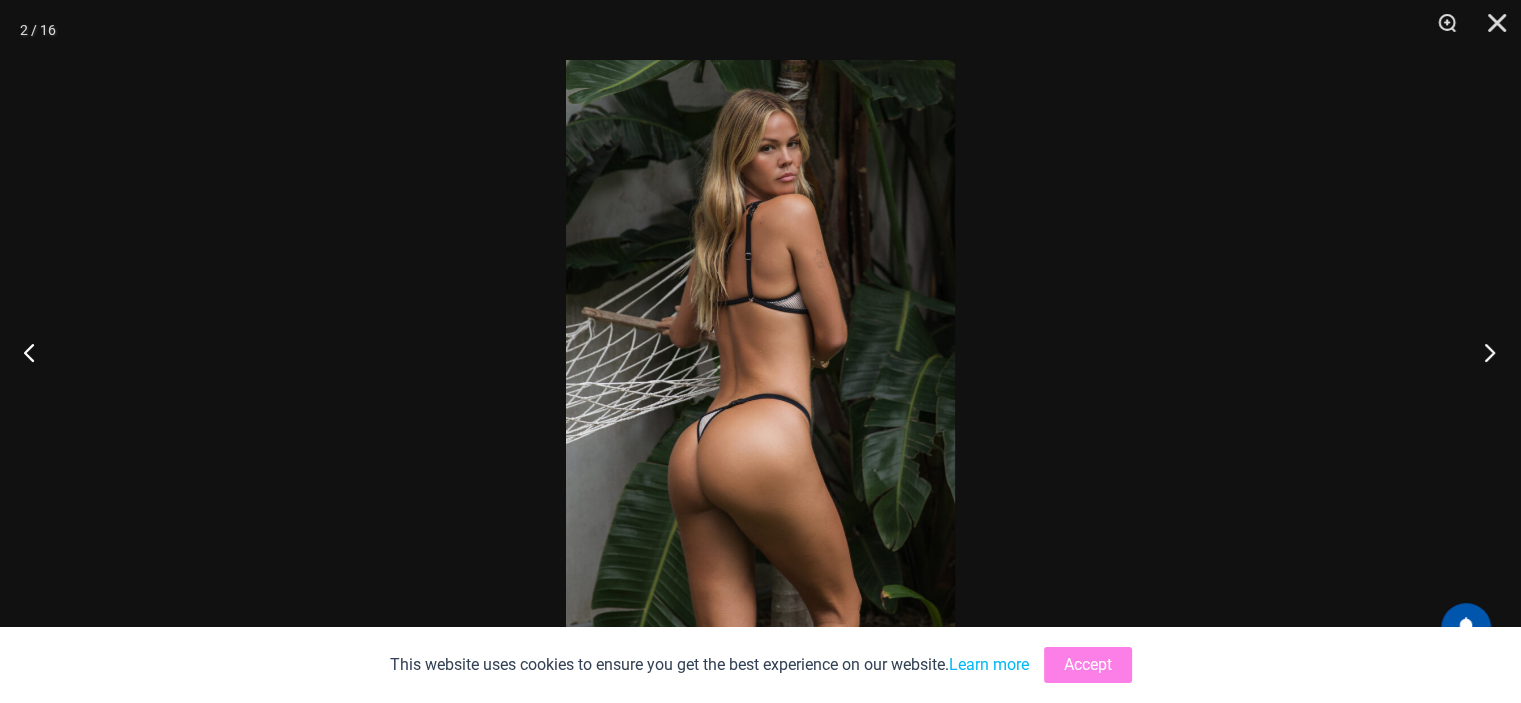 click at bounding box center [1483, 352] 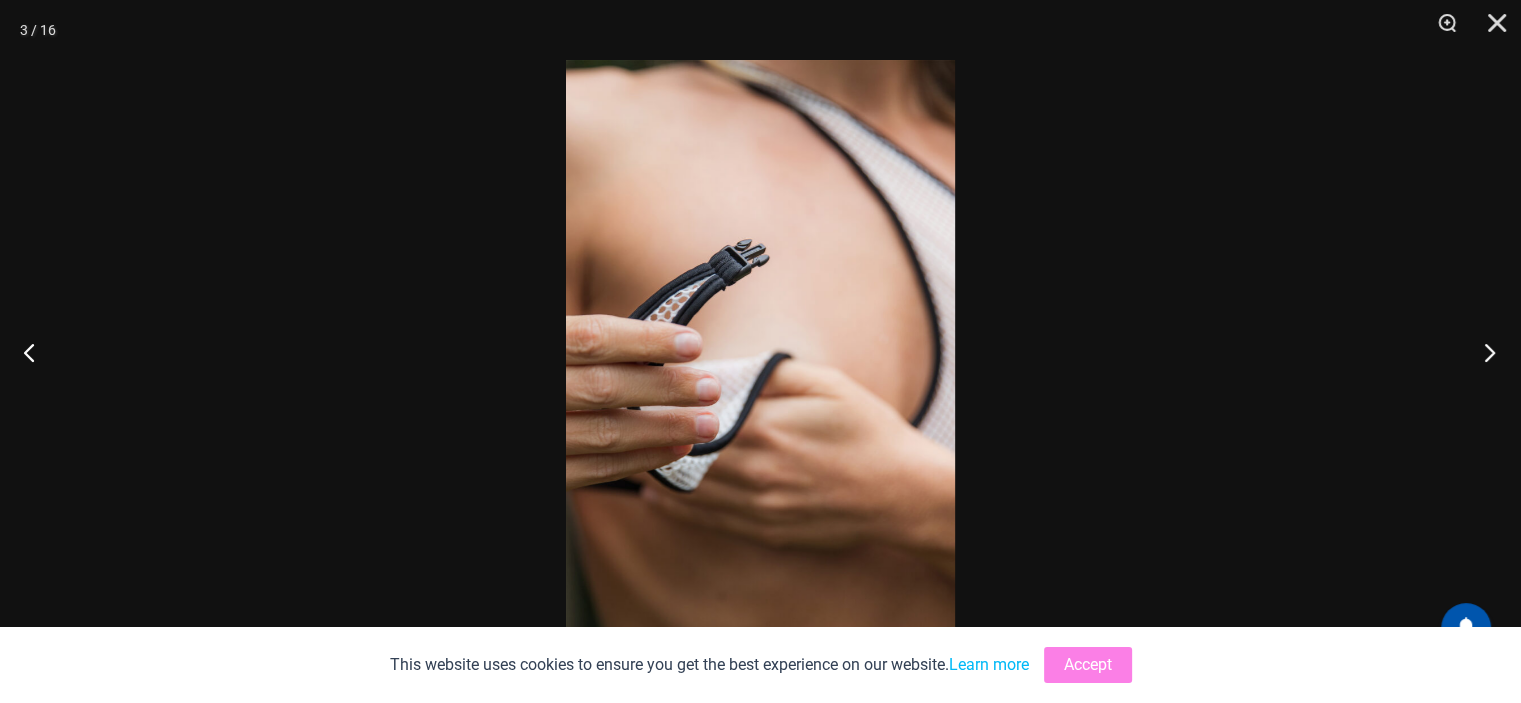 click at bounding box center [1483, 352] 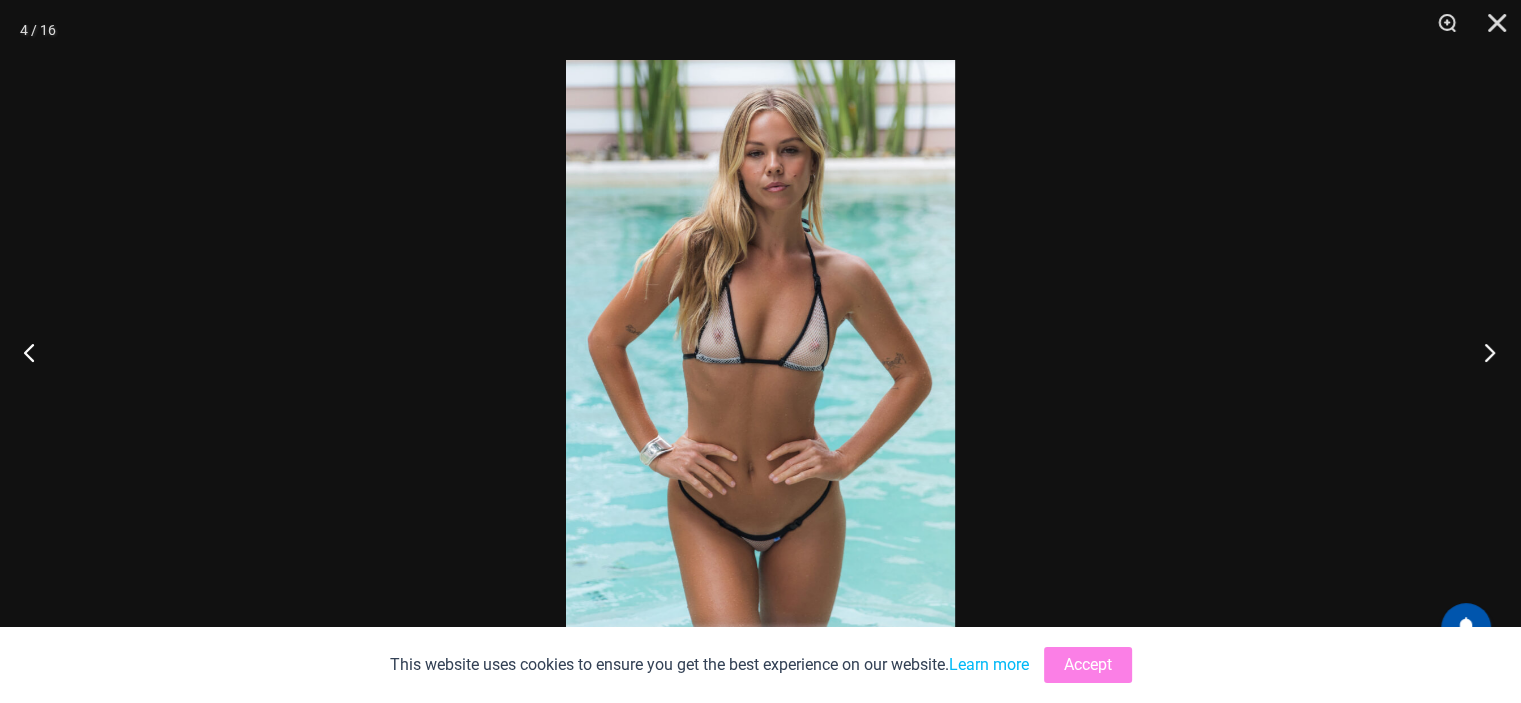 click at bounding box center [1483, 352] 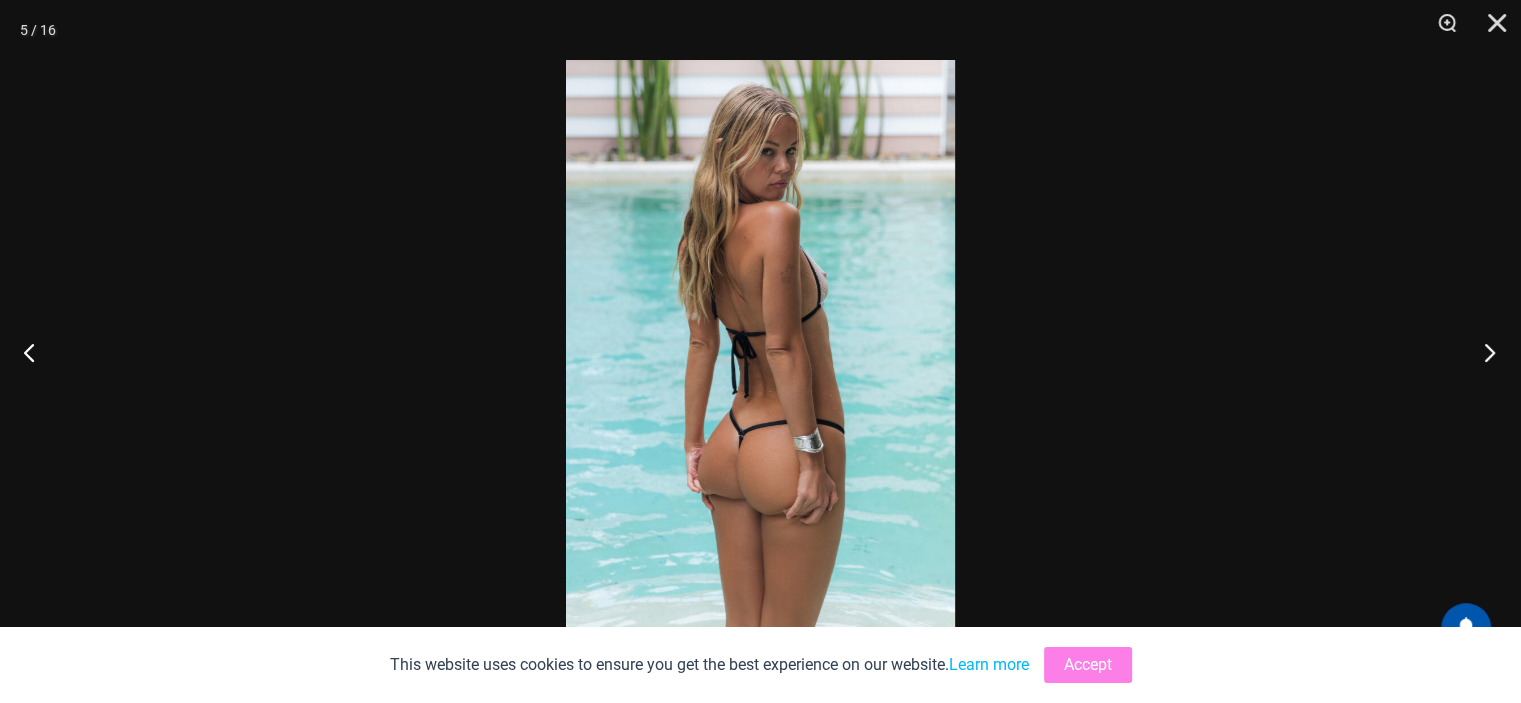 click at bounding box center [1483, 352] 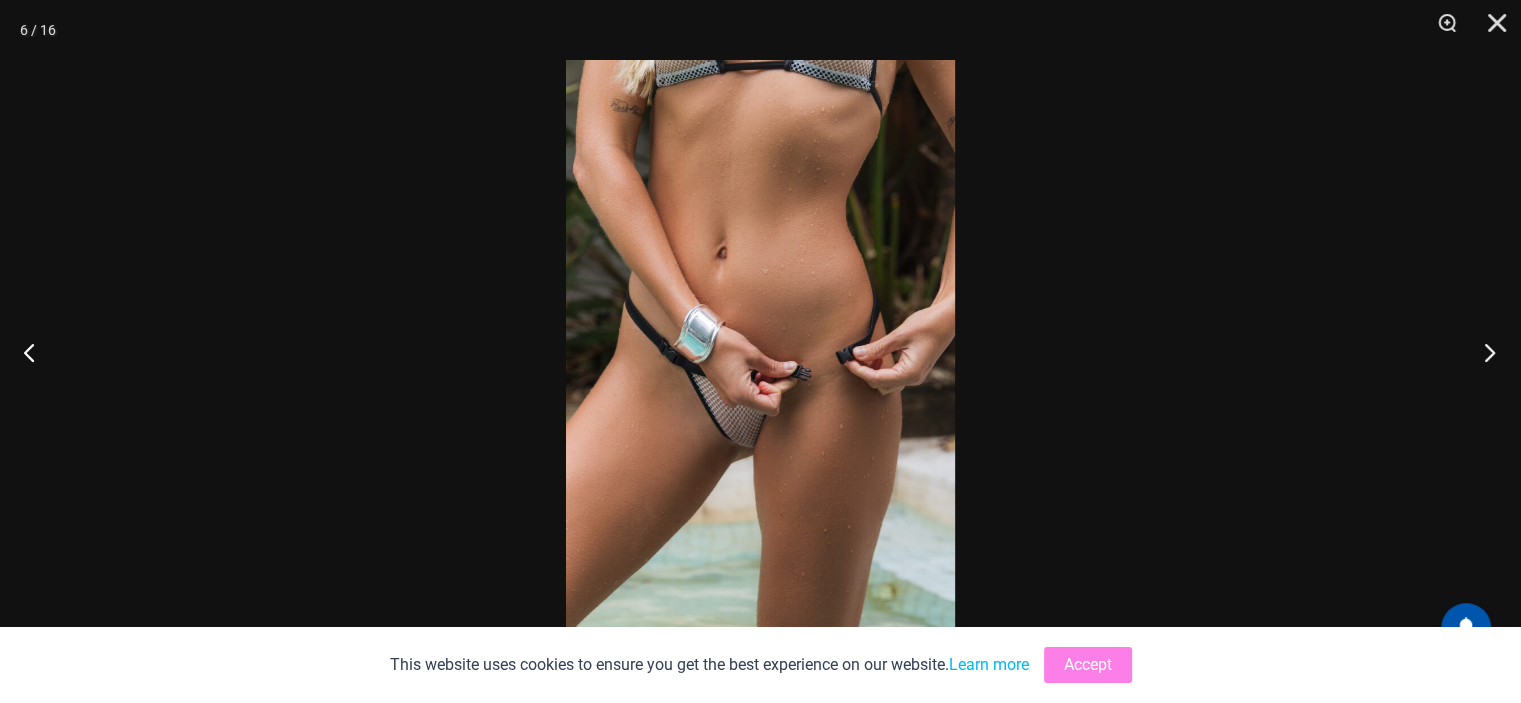 click at bounding box center (1483, 352) 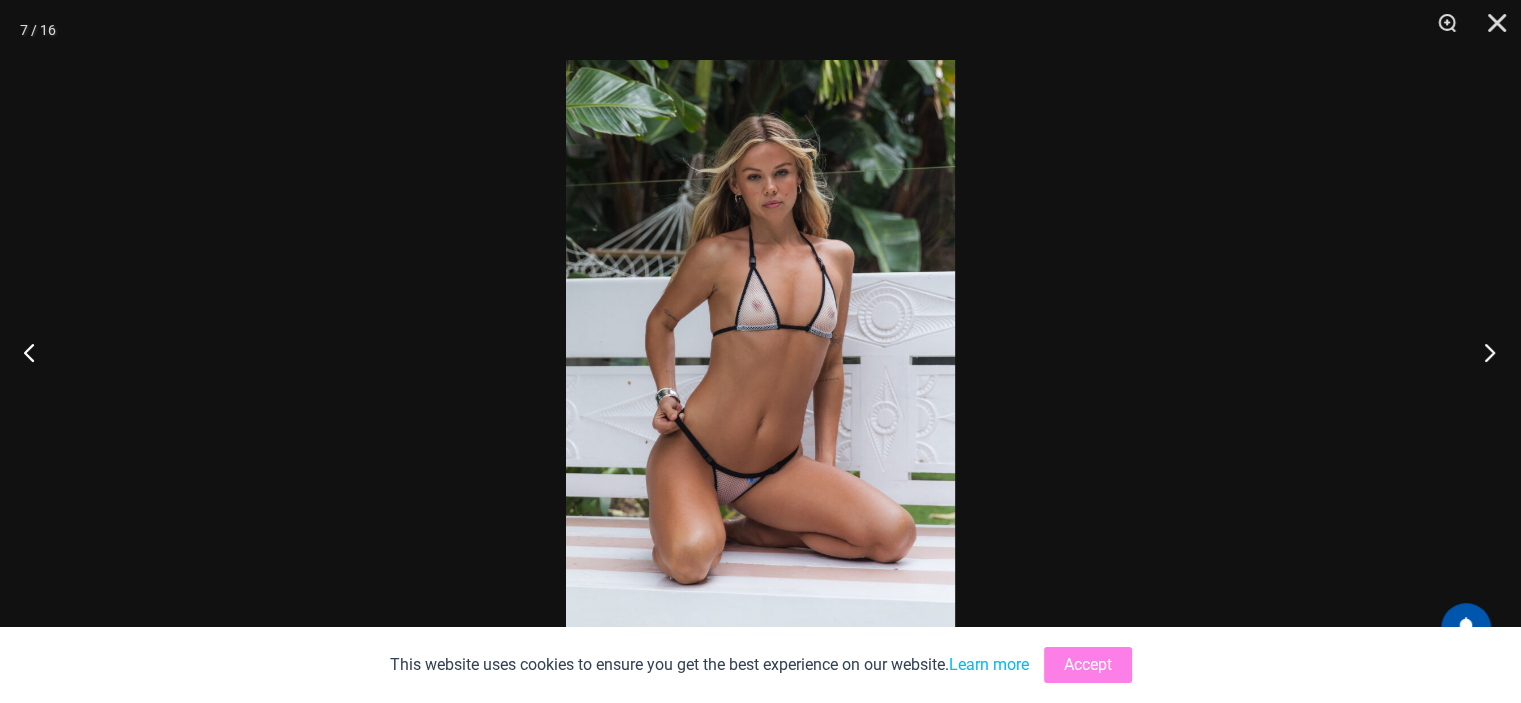 click at bounding box center (1483, 352) 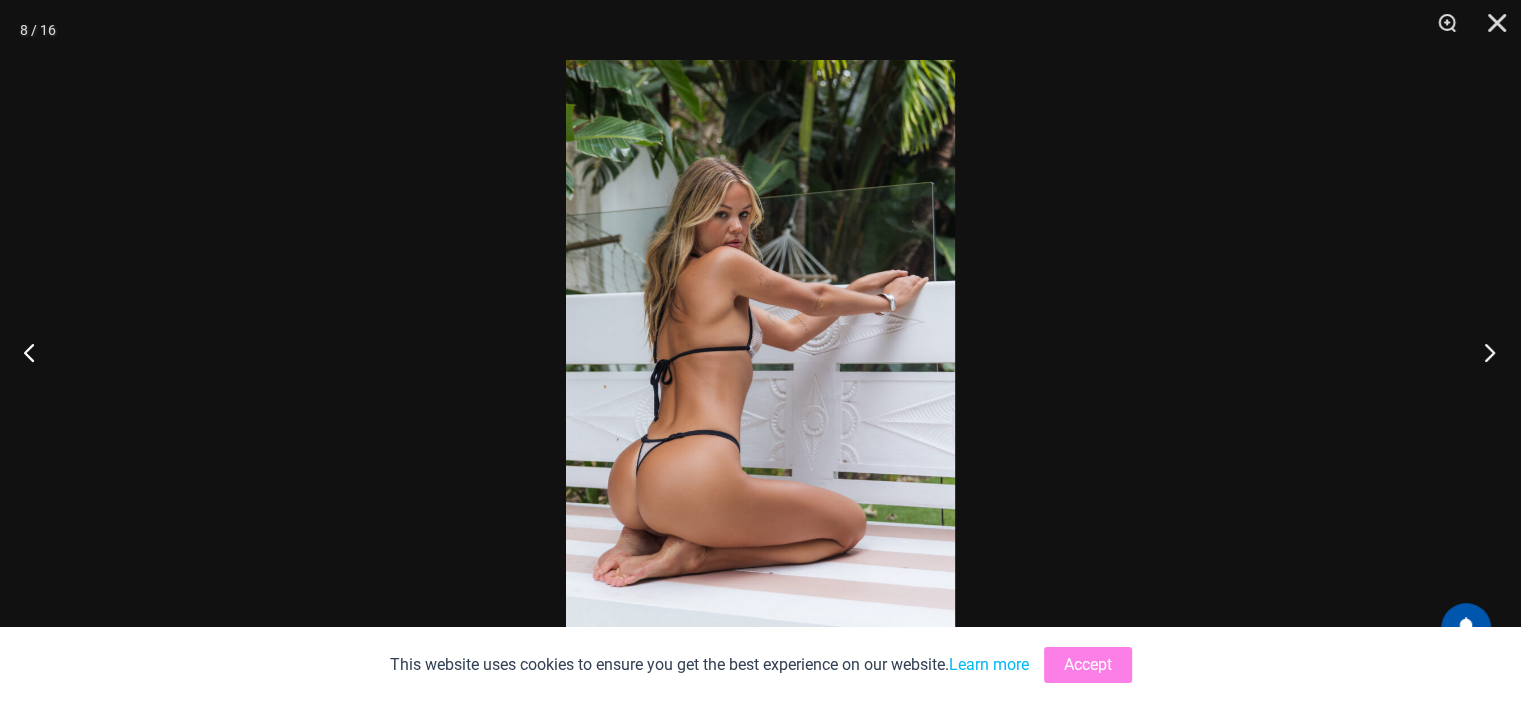 click at bounding box center (1483, 352) 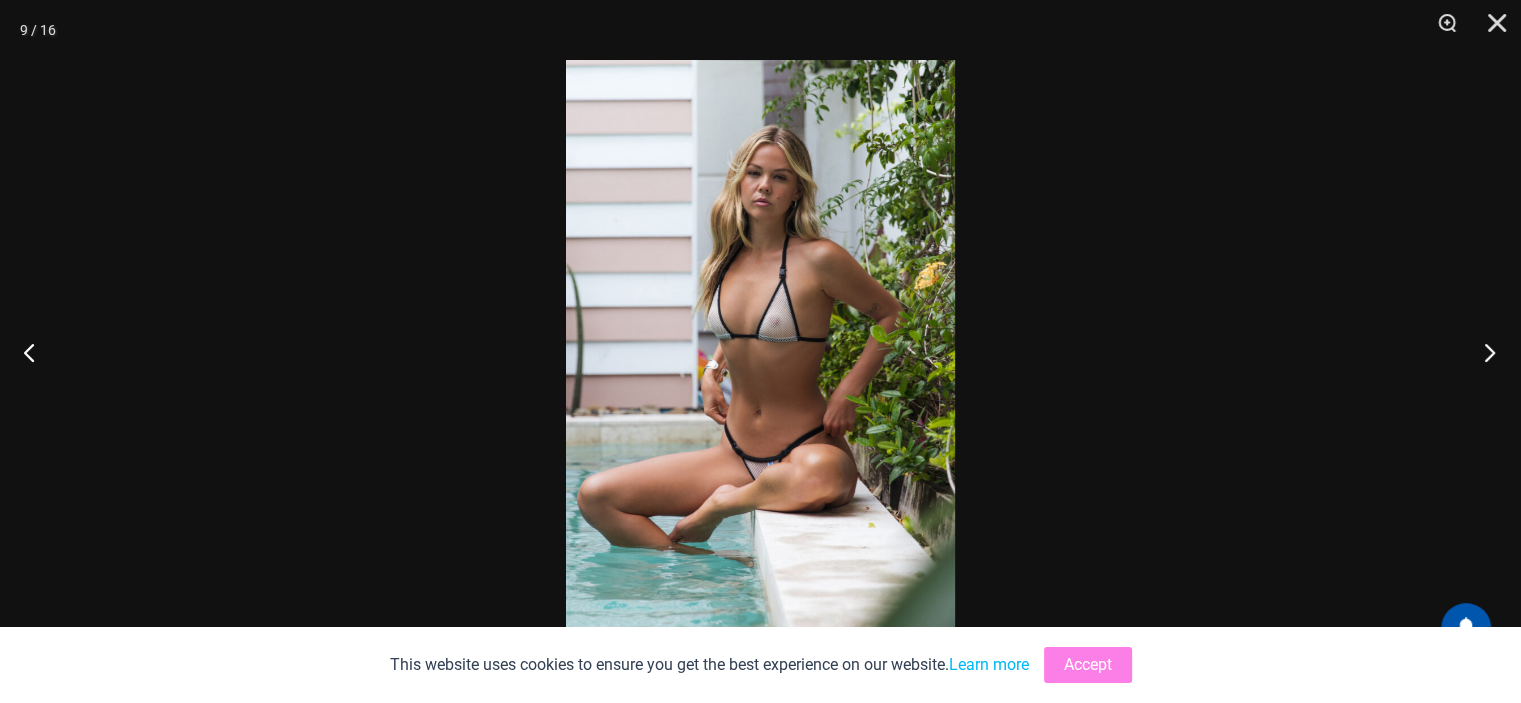 click at bounding box center [1483, 352] 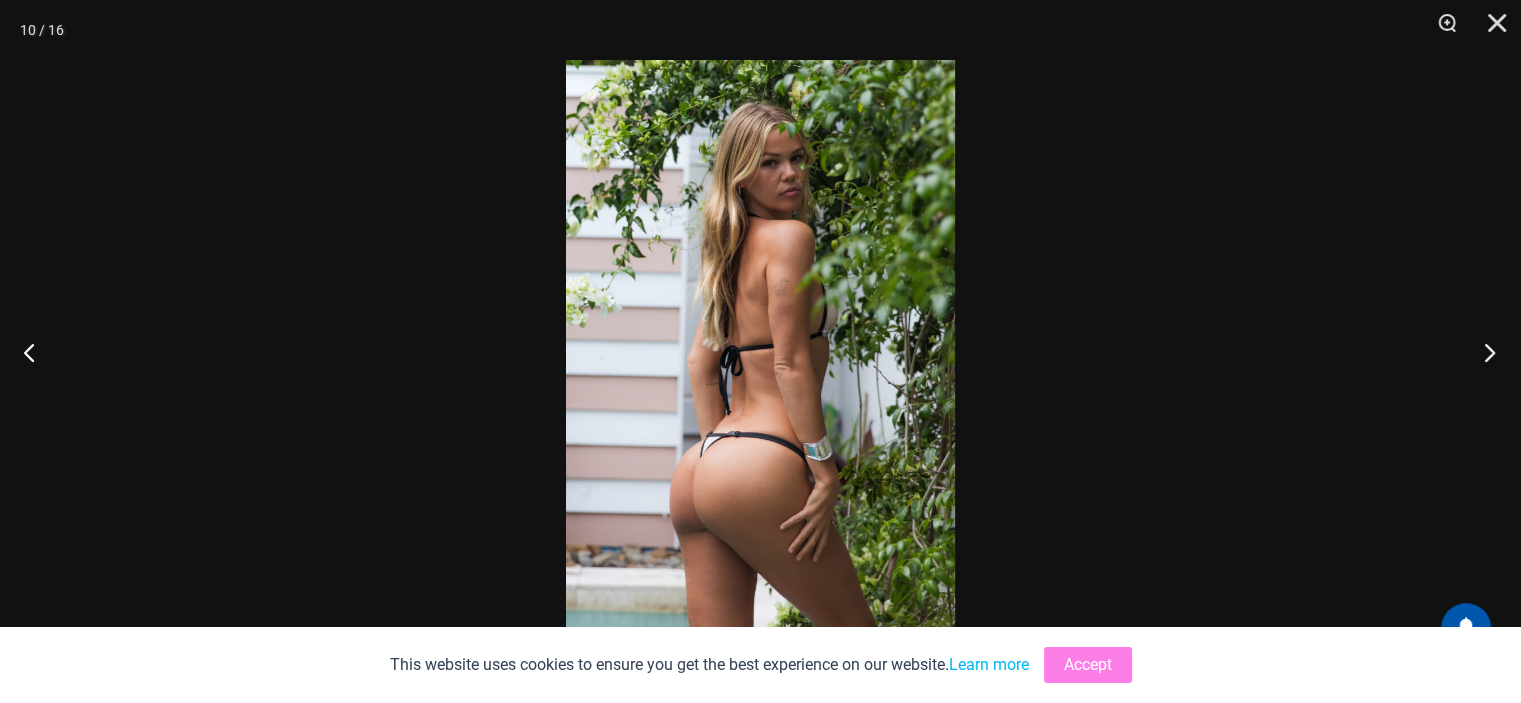 click at bounding box center [1483, 352] 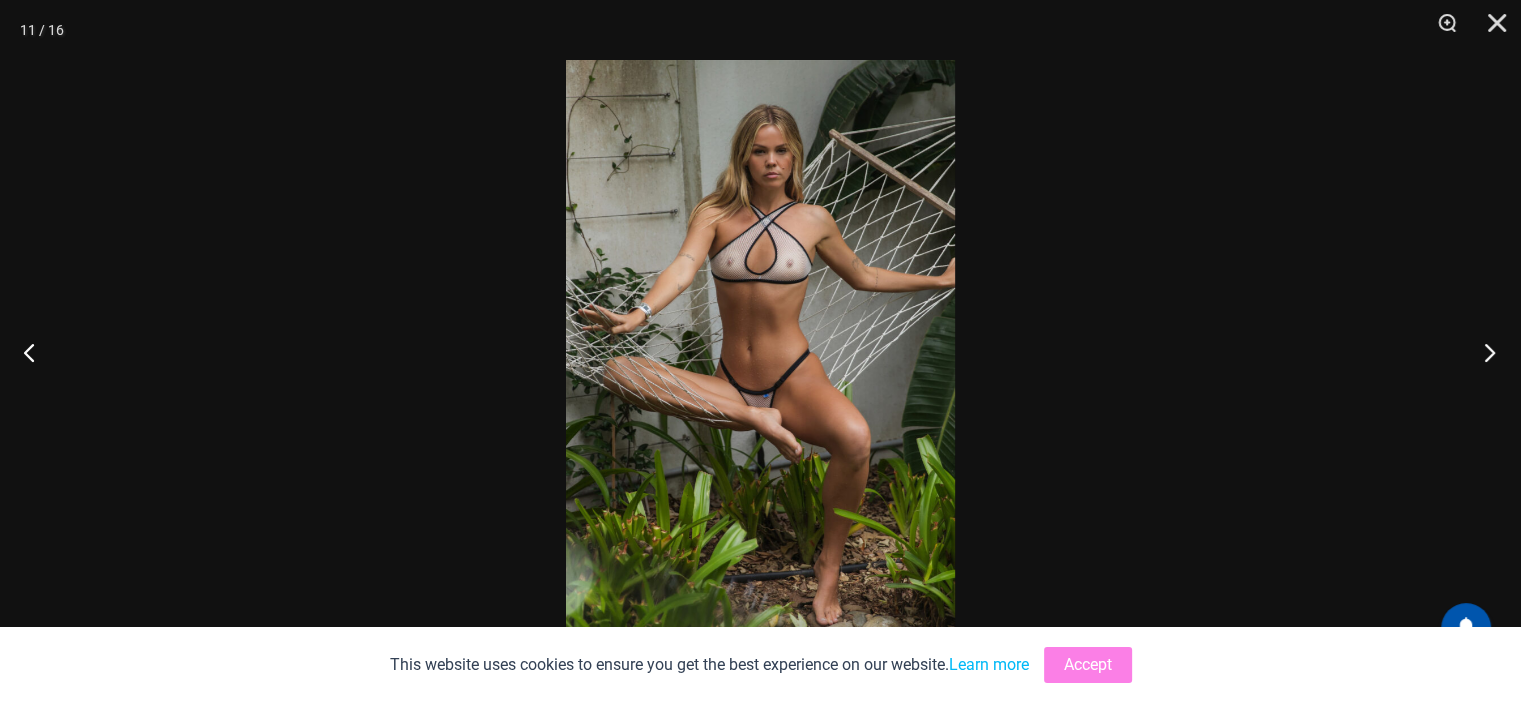 click at bounding box center (1483, 352) 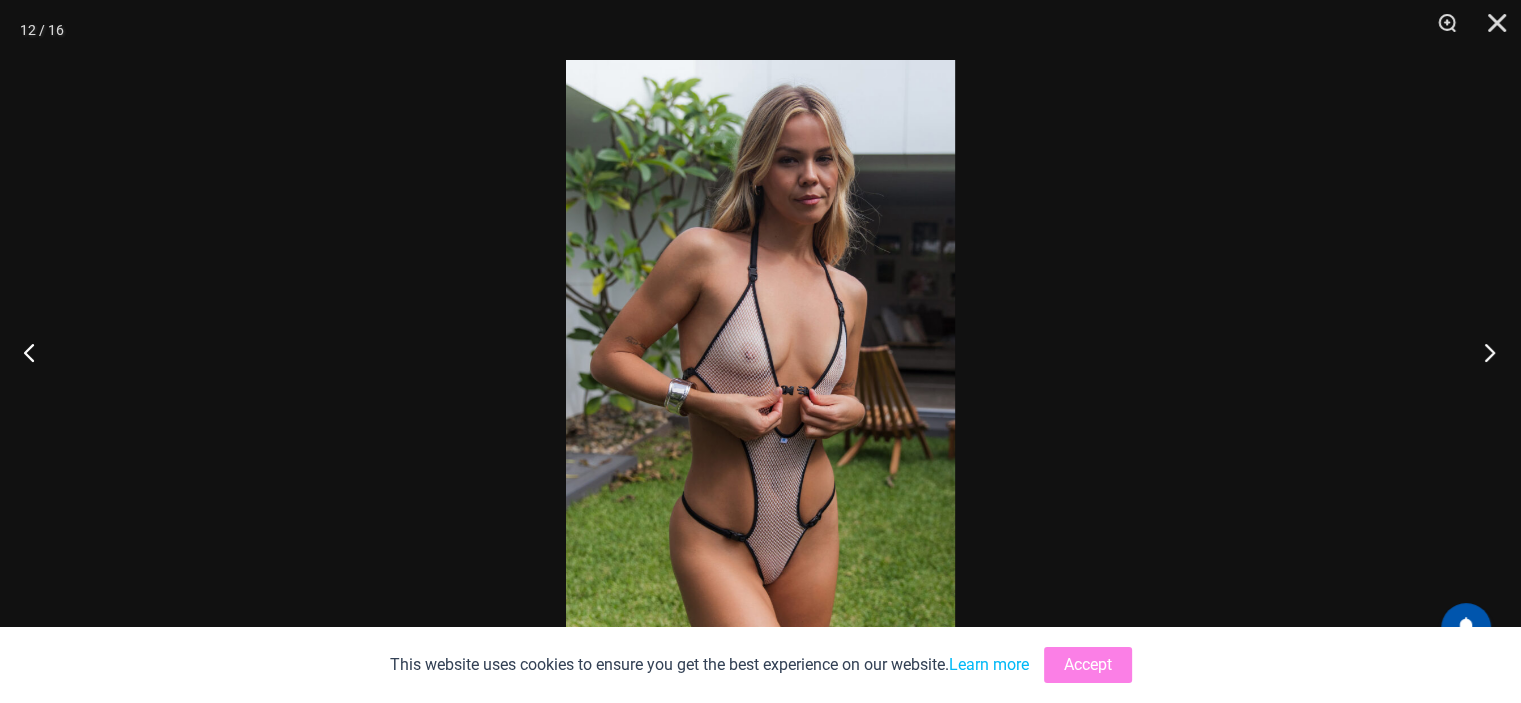 click at bounding box center (1483, 352) 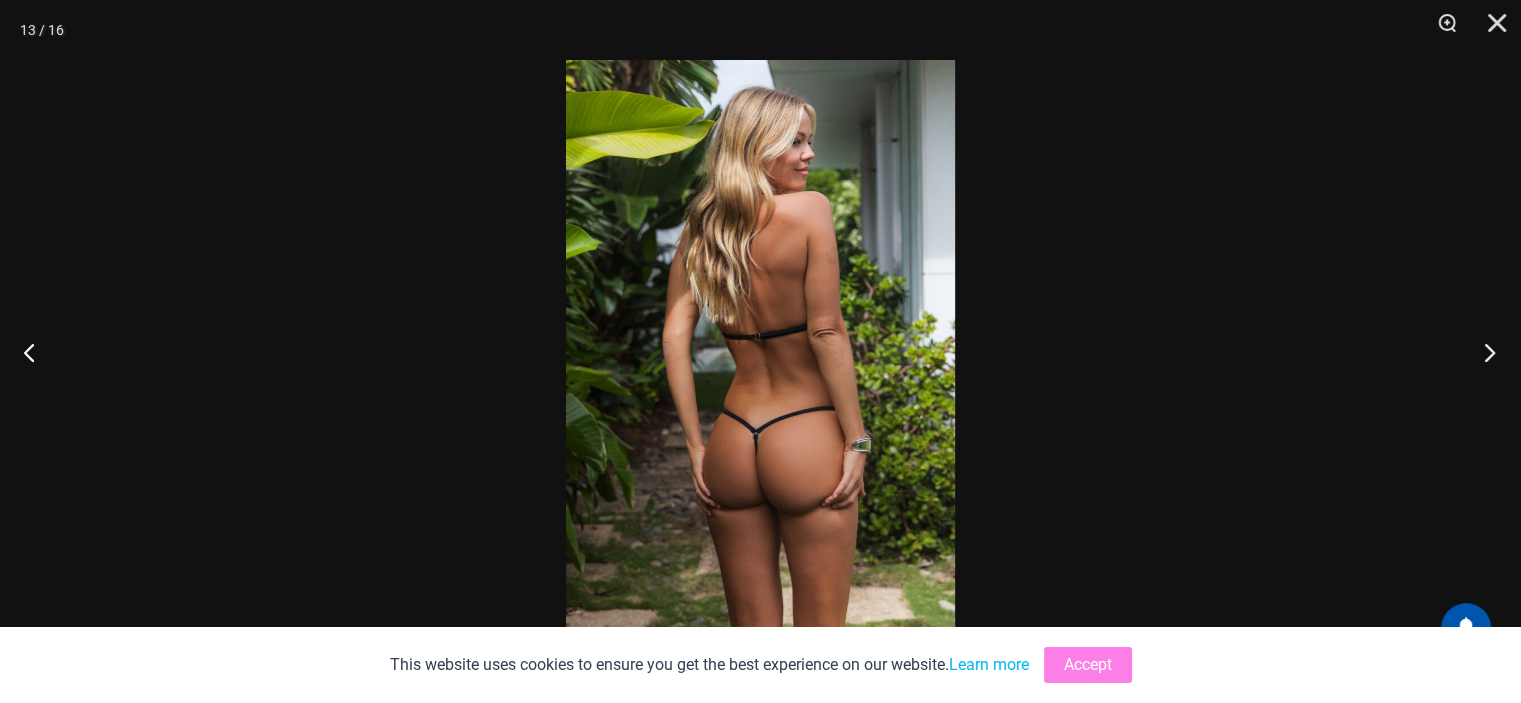 click at bounding box center (1483, 352) 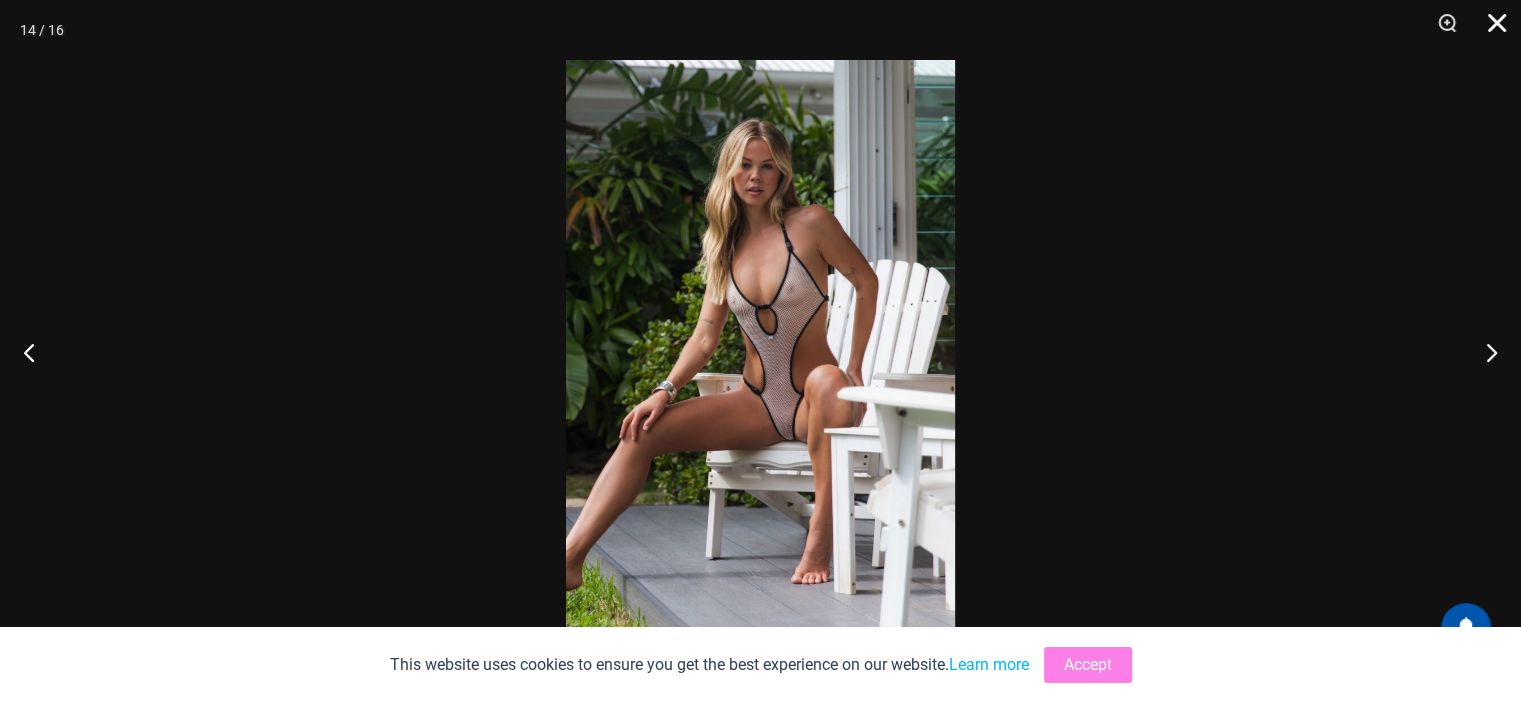 click at bounding box center (1490, 30) 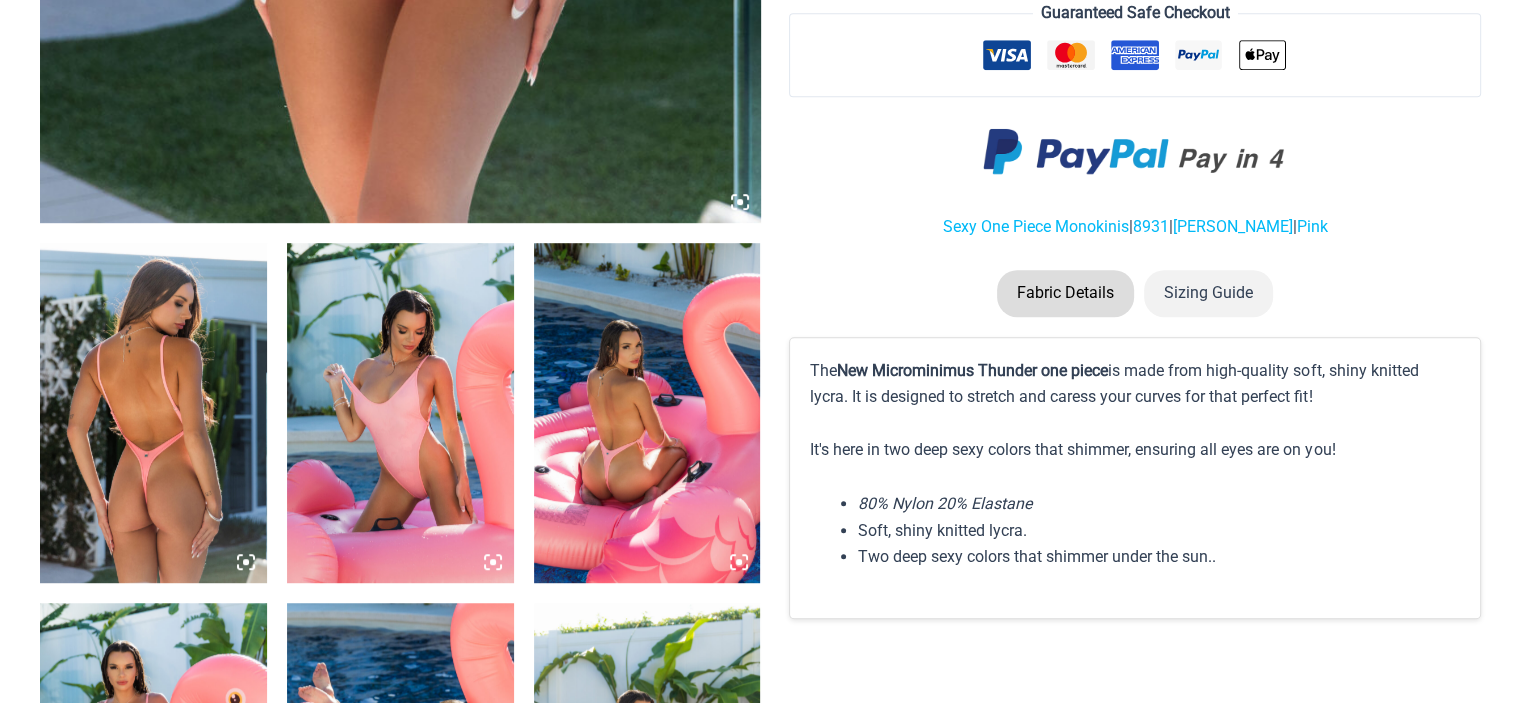 scroll, scrollTop: 1100, scrollLeft: 0, axis: vertical 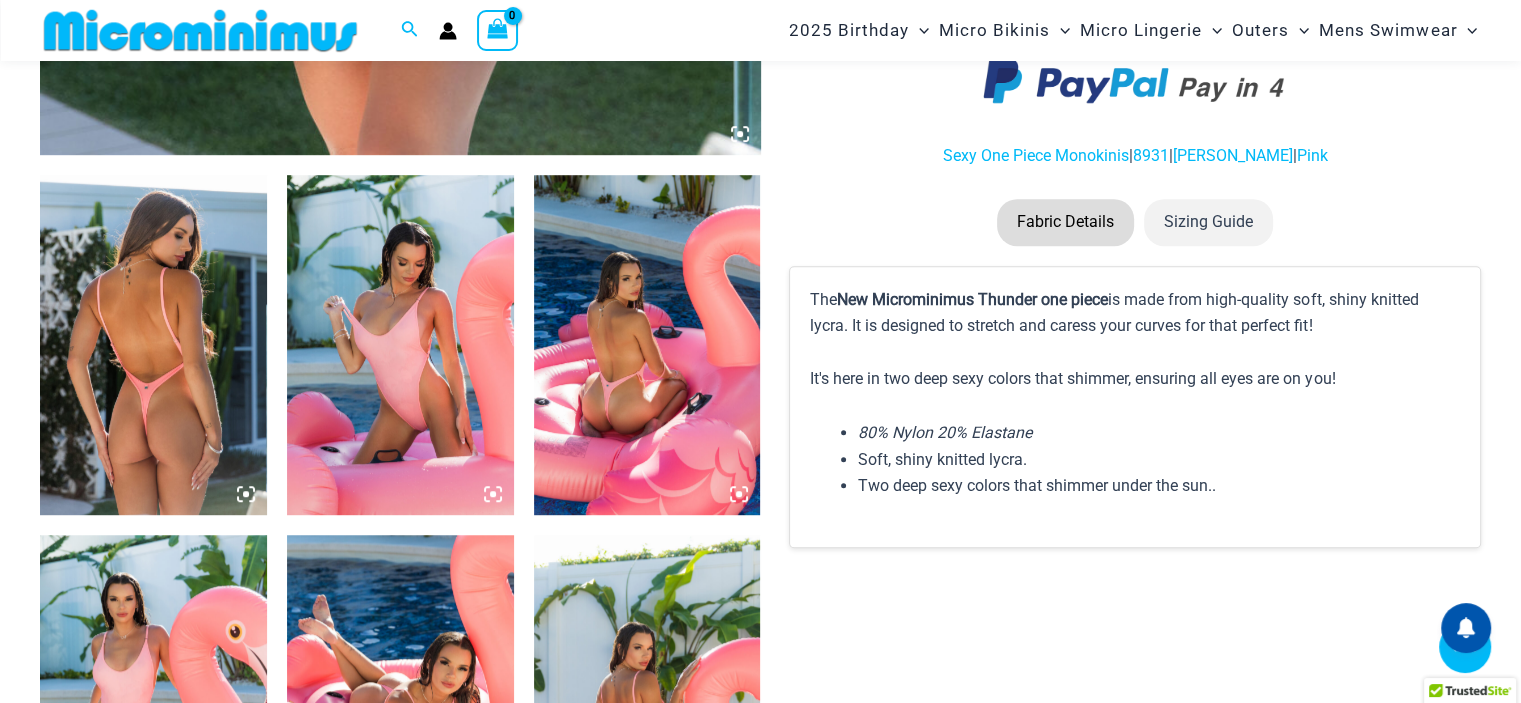 click at bounding box center (153, 345) 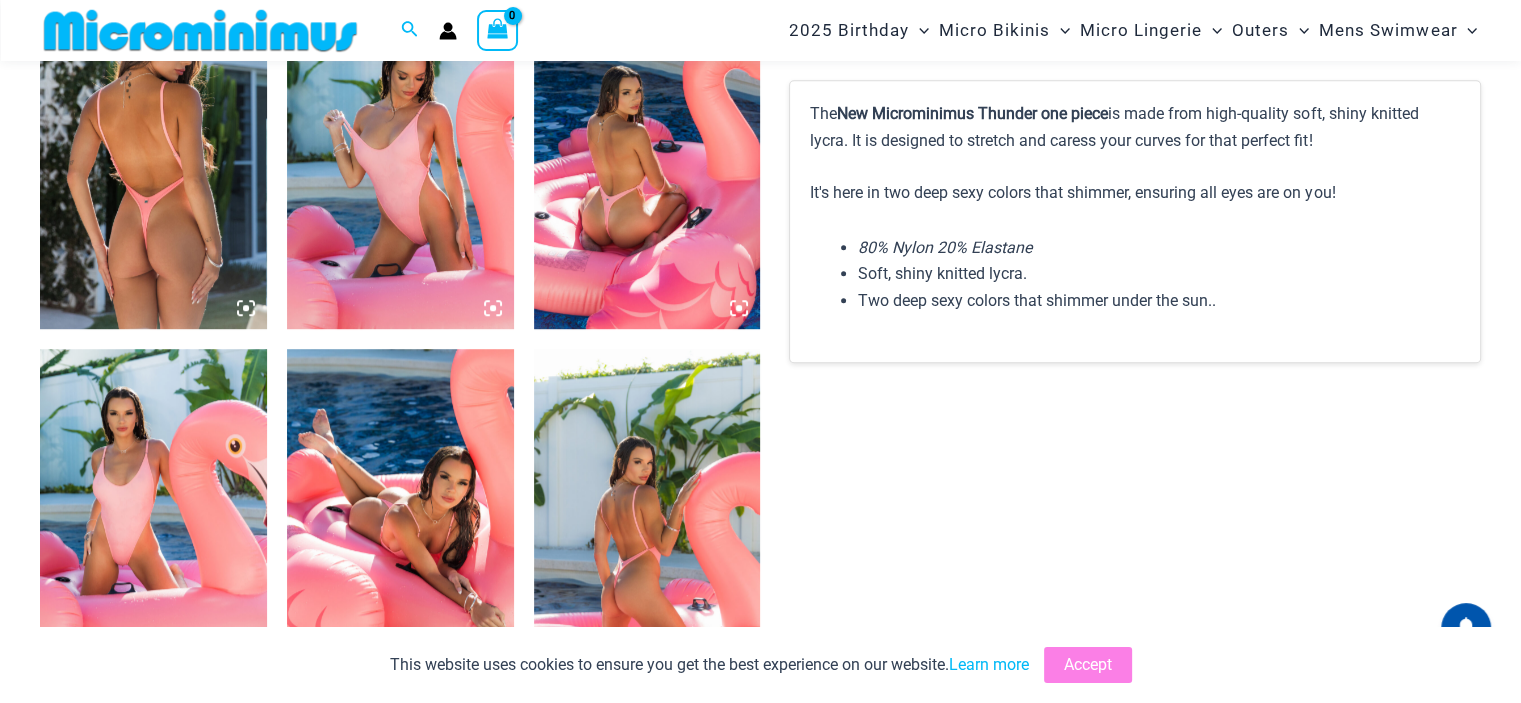 click at bounding box center [400, 159] 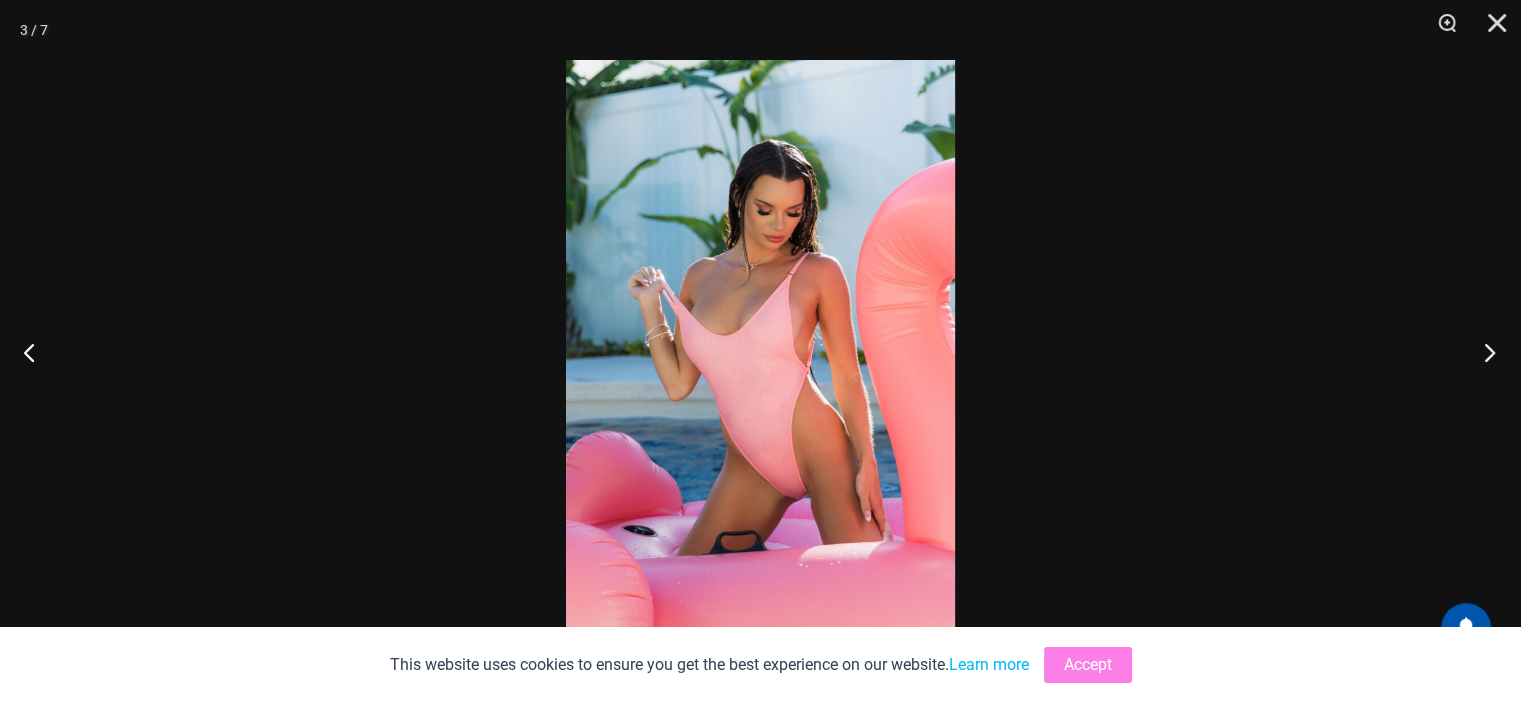 click at bounding box center [1483, 352] 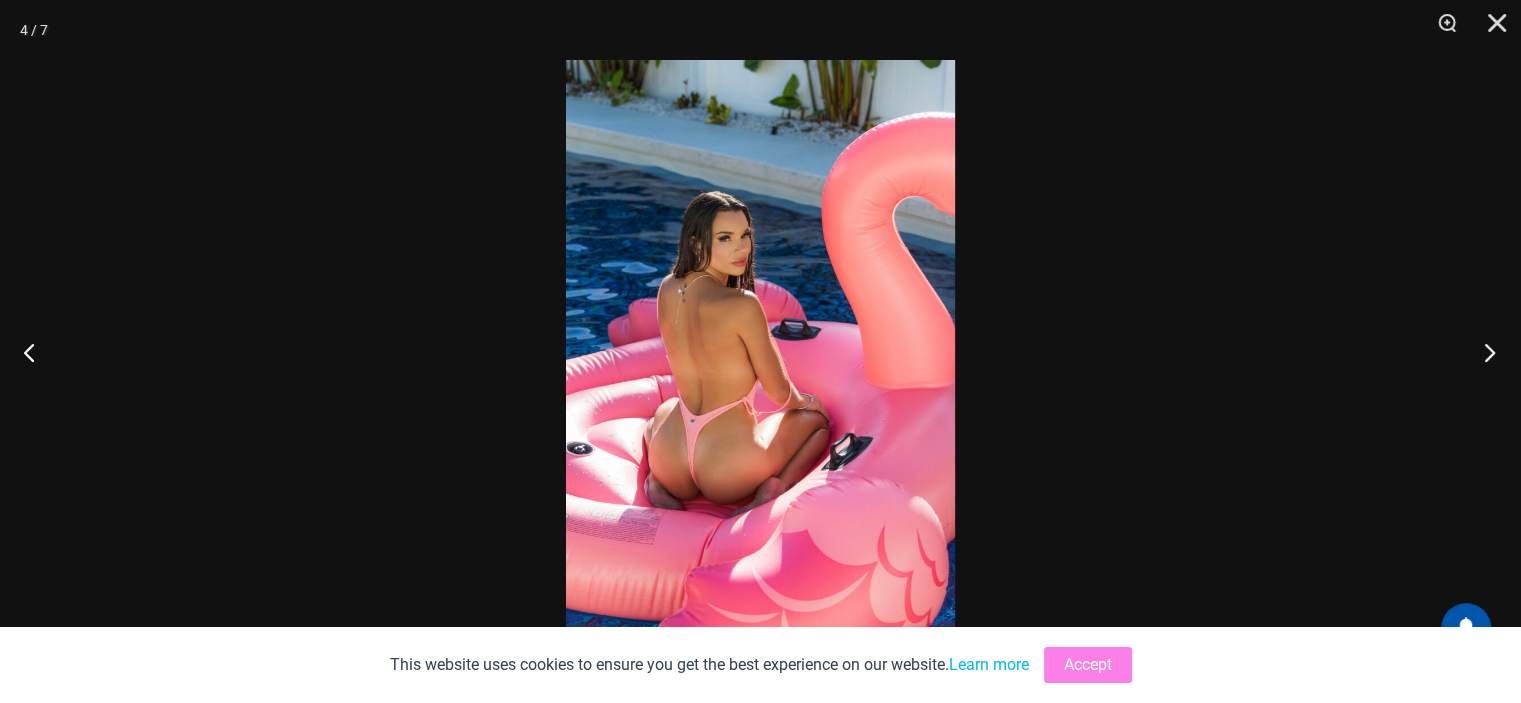 click at bounding box center (1483, 352) 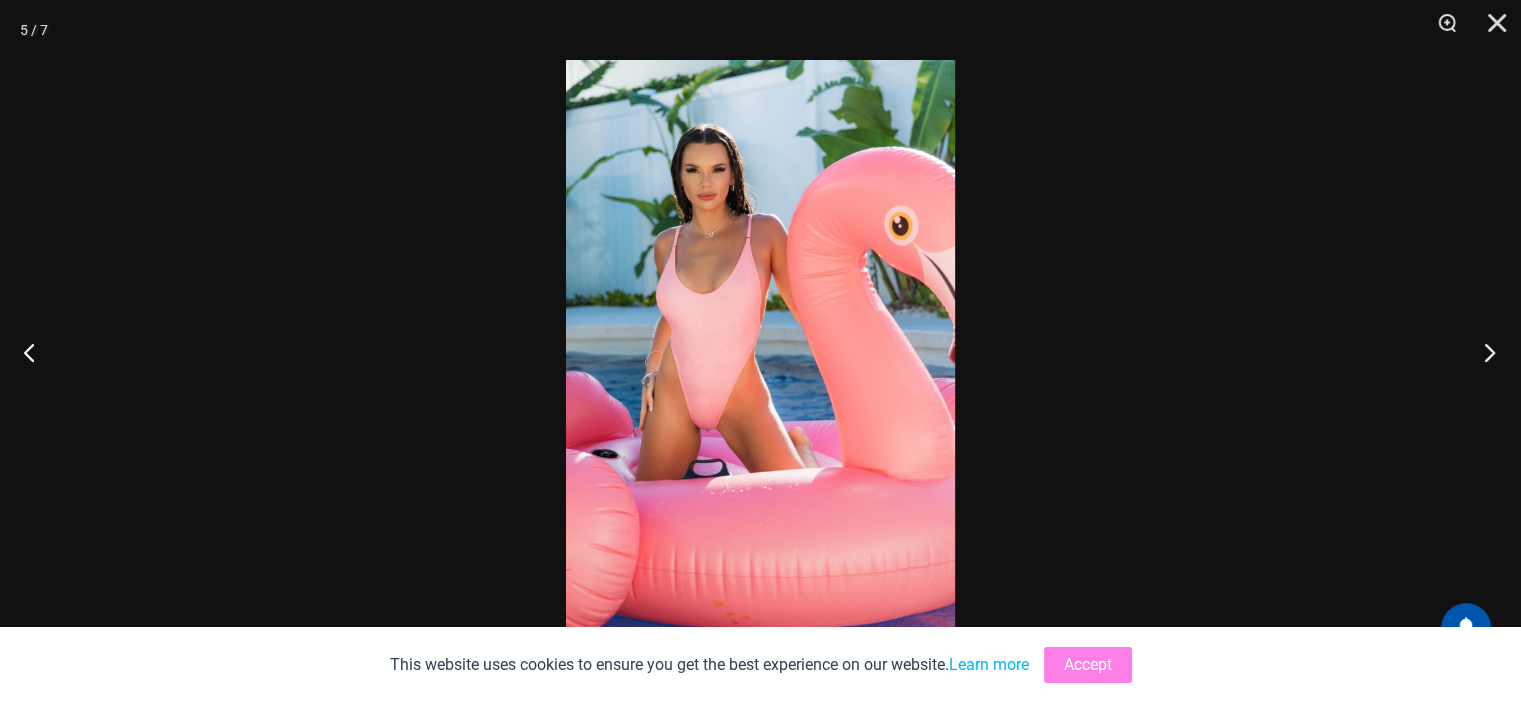 click at bounding box center (1483, 352) 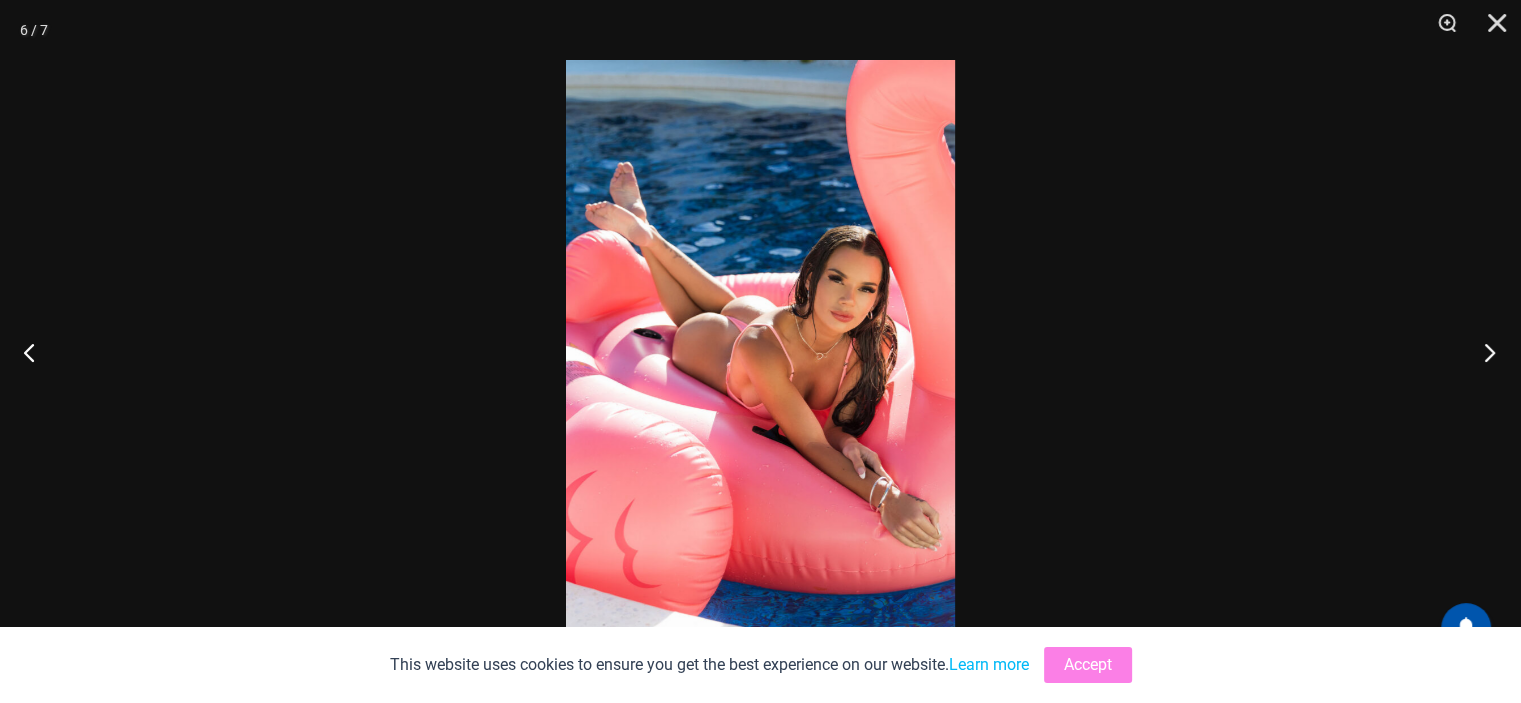 click at bounding box center (1483, 352) 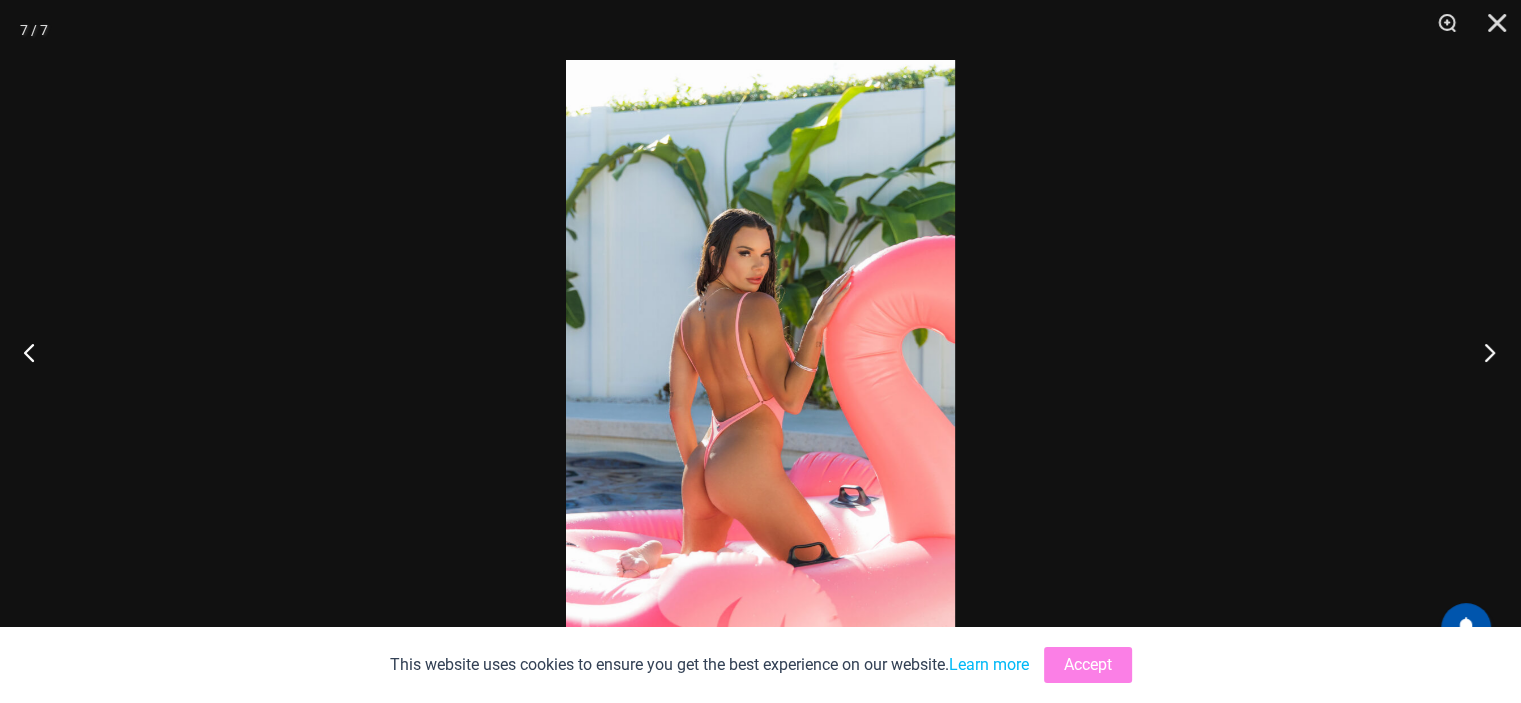 click at bounding box center (1483, 352) 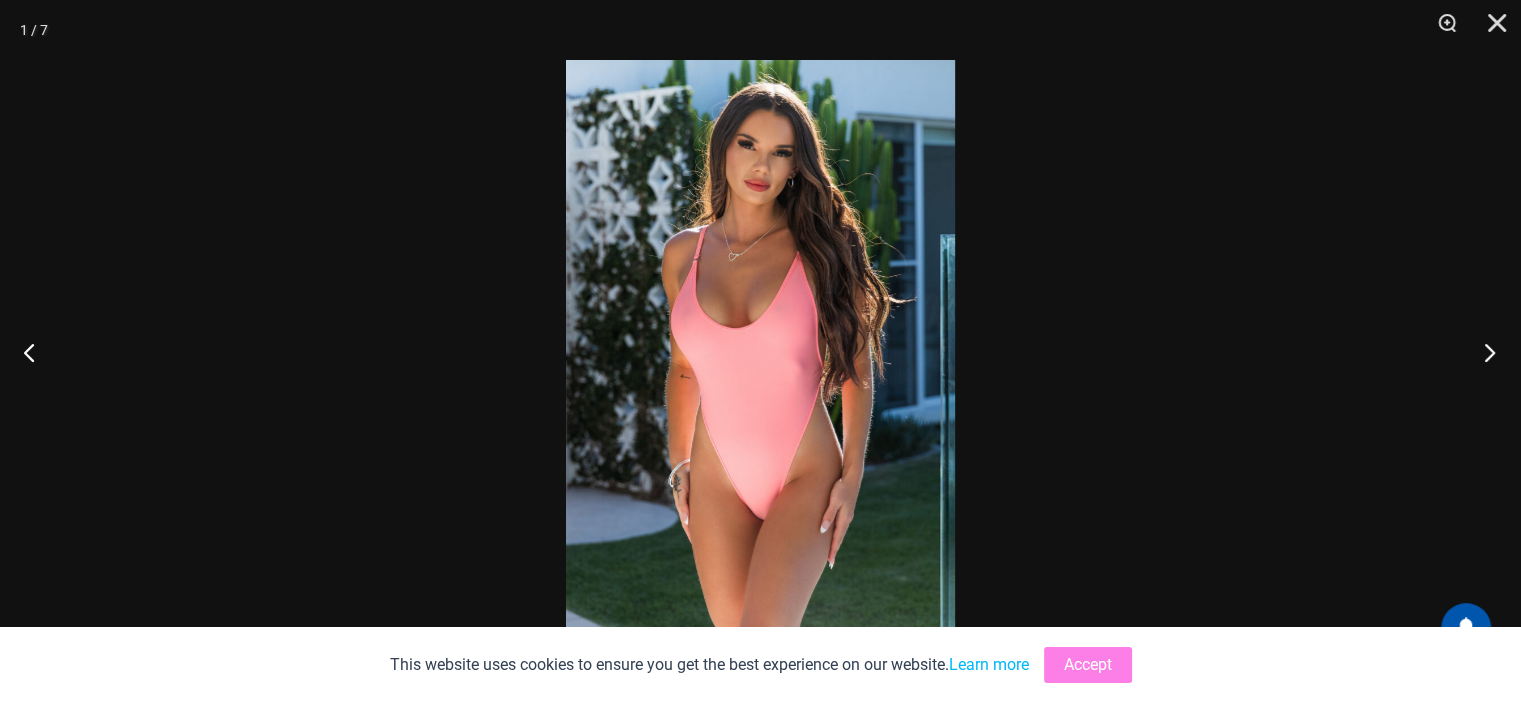 click at bounding box center (1483, 352) 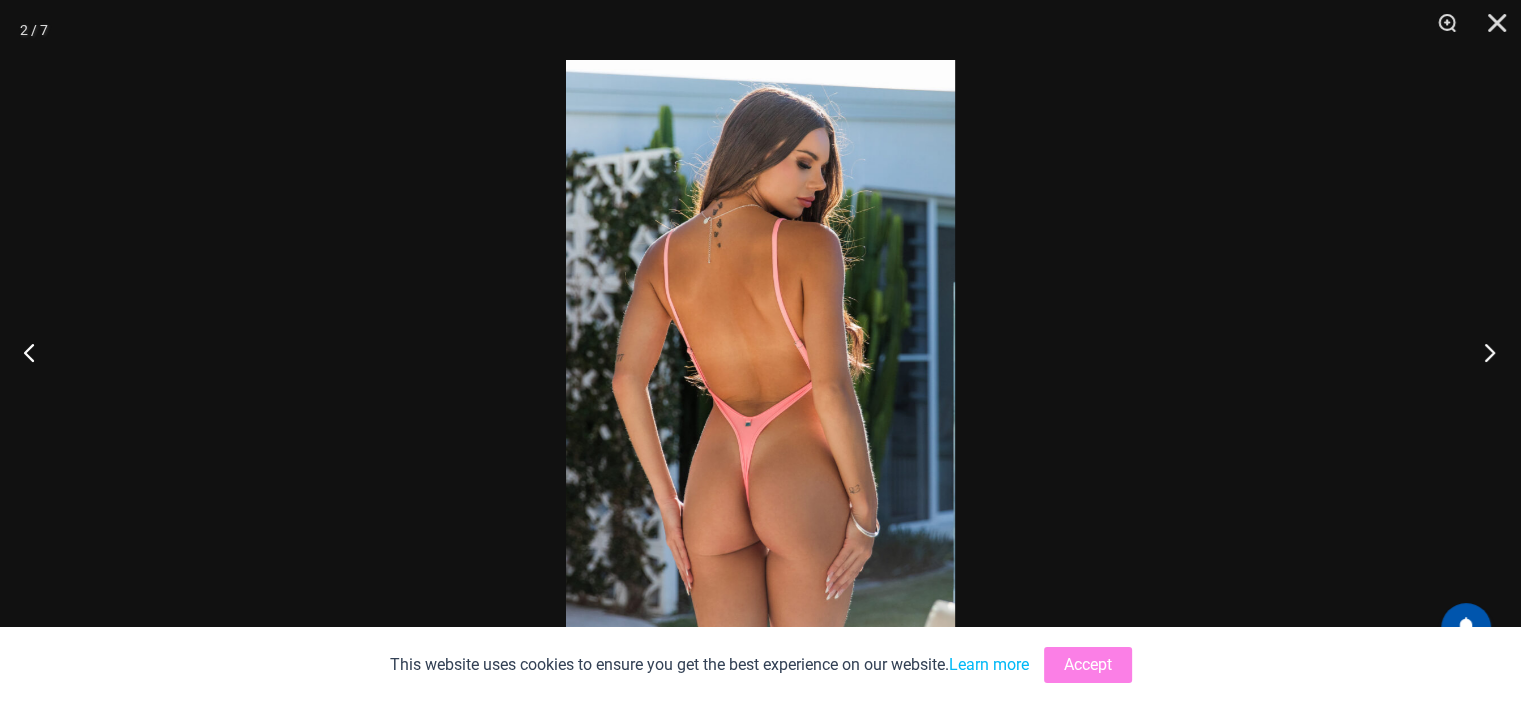 click at bounding box center (1483, 352) 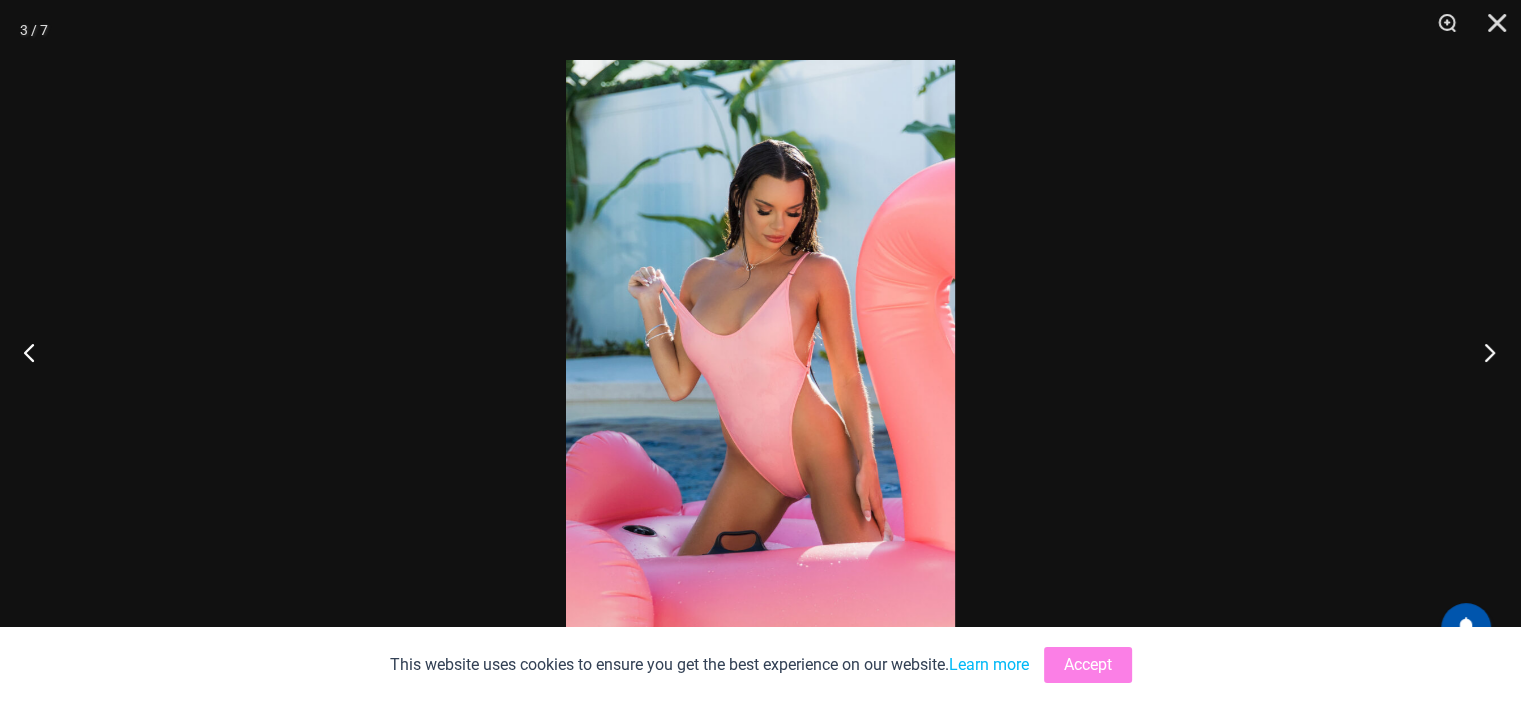 click at bounding box center [1483, 352] 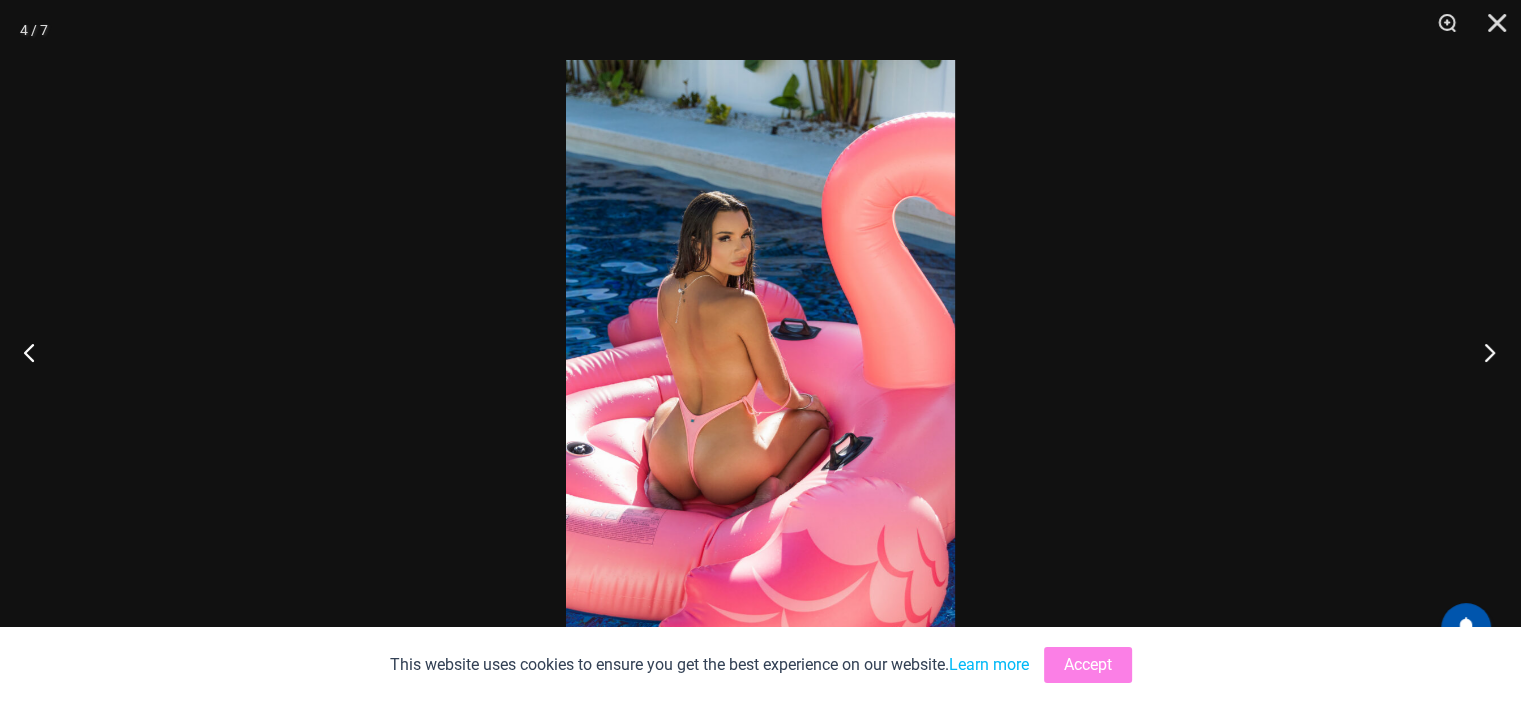 click at bounding box center [1483, 352] 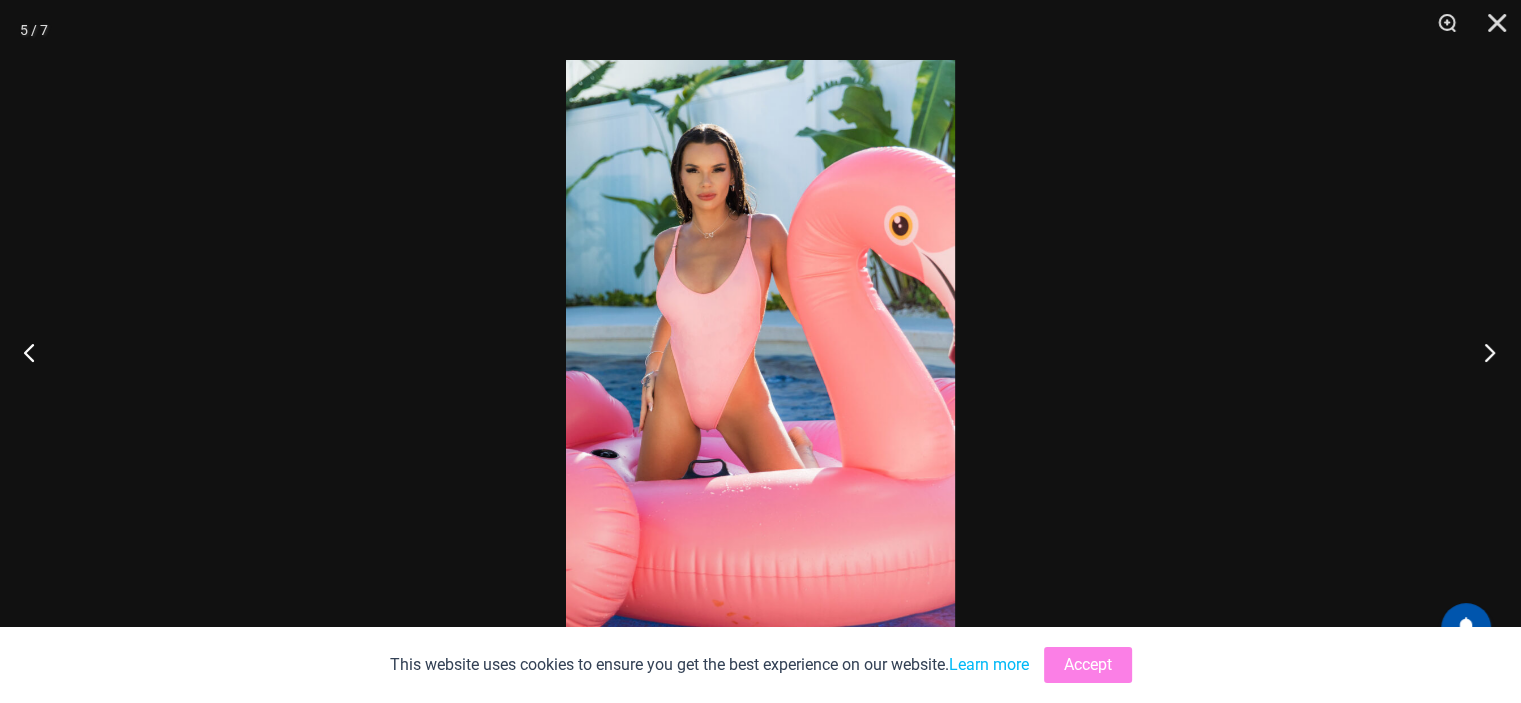 click at bounding box center (1483, 352) 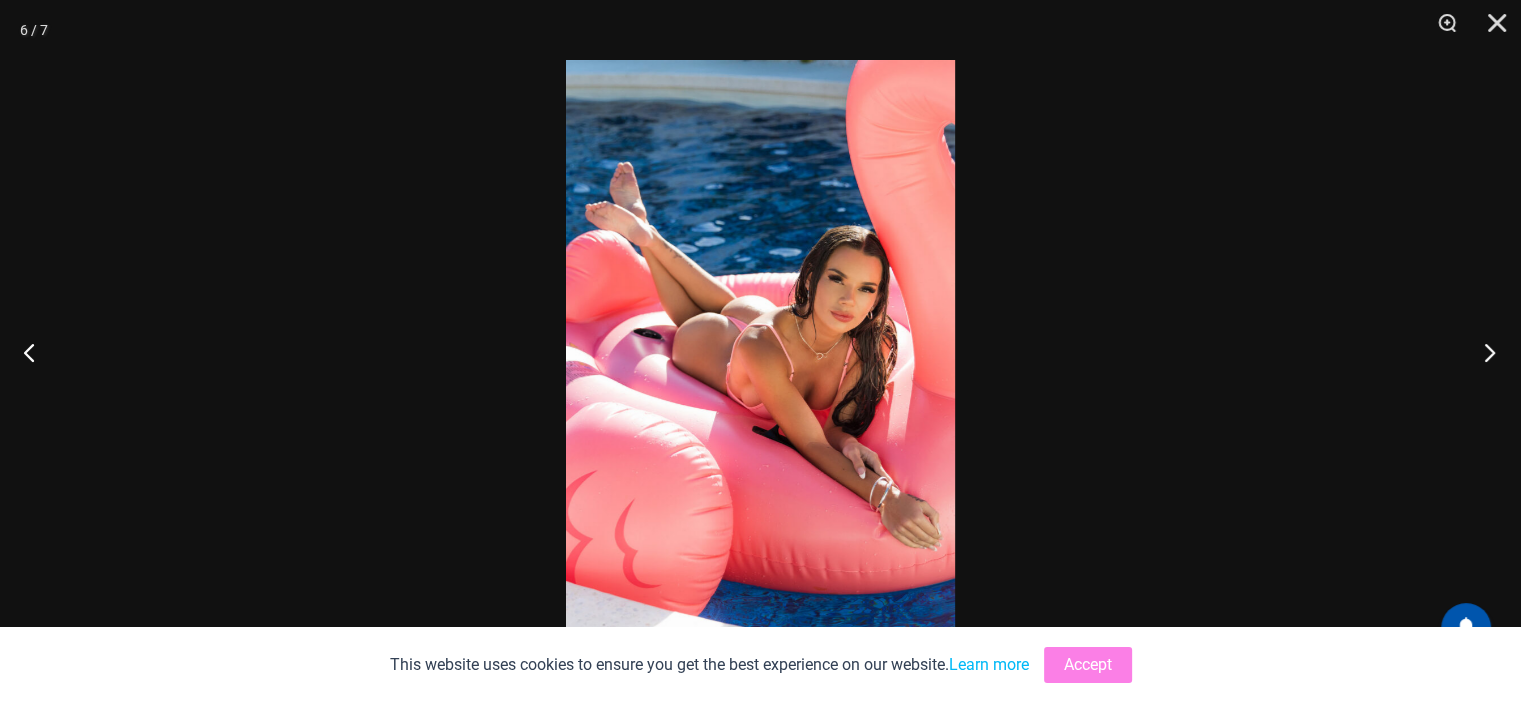 click at bounding box center [1483, 352] 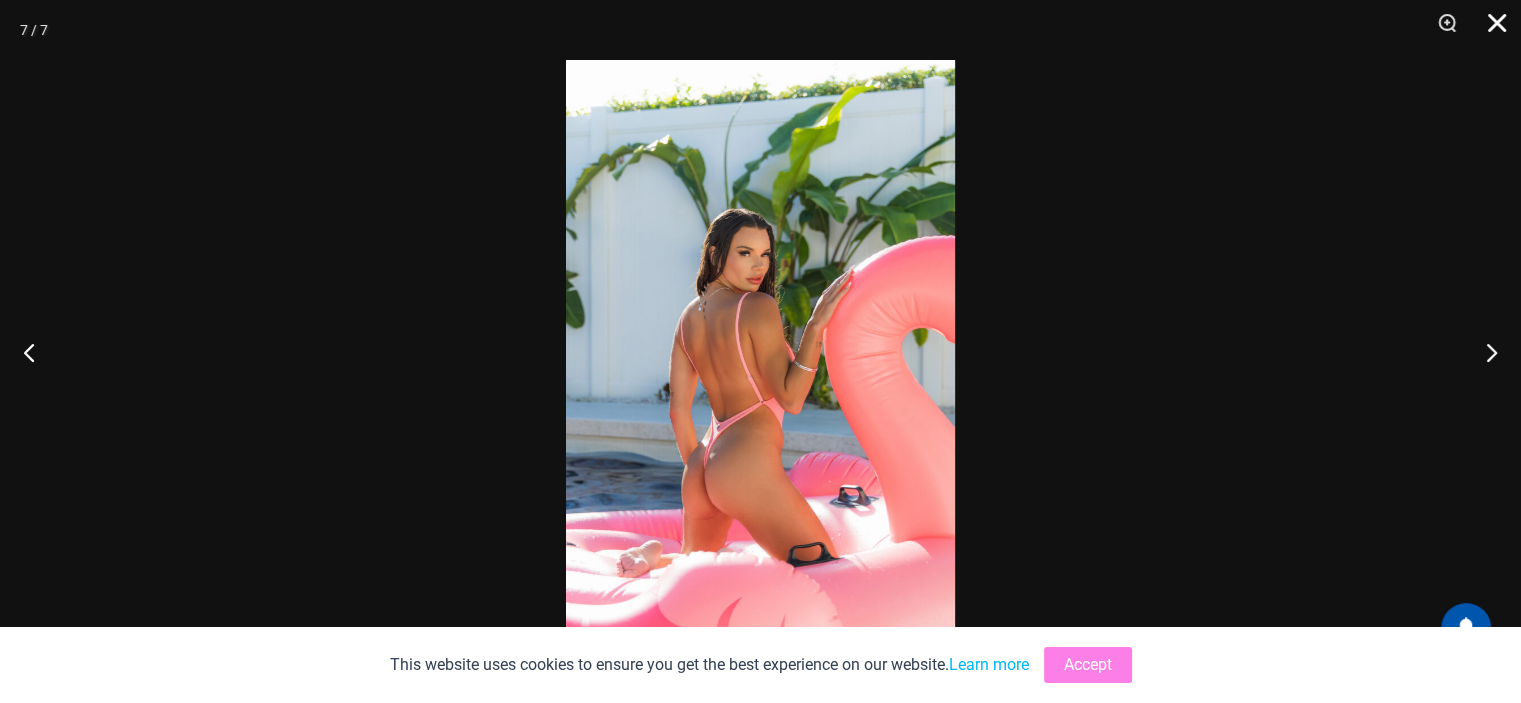 click at bounding box center [1490, 30] 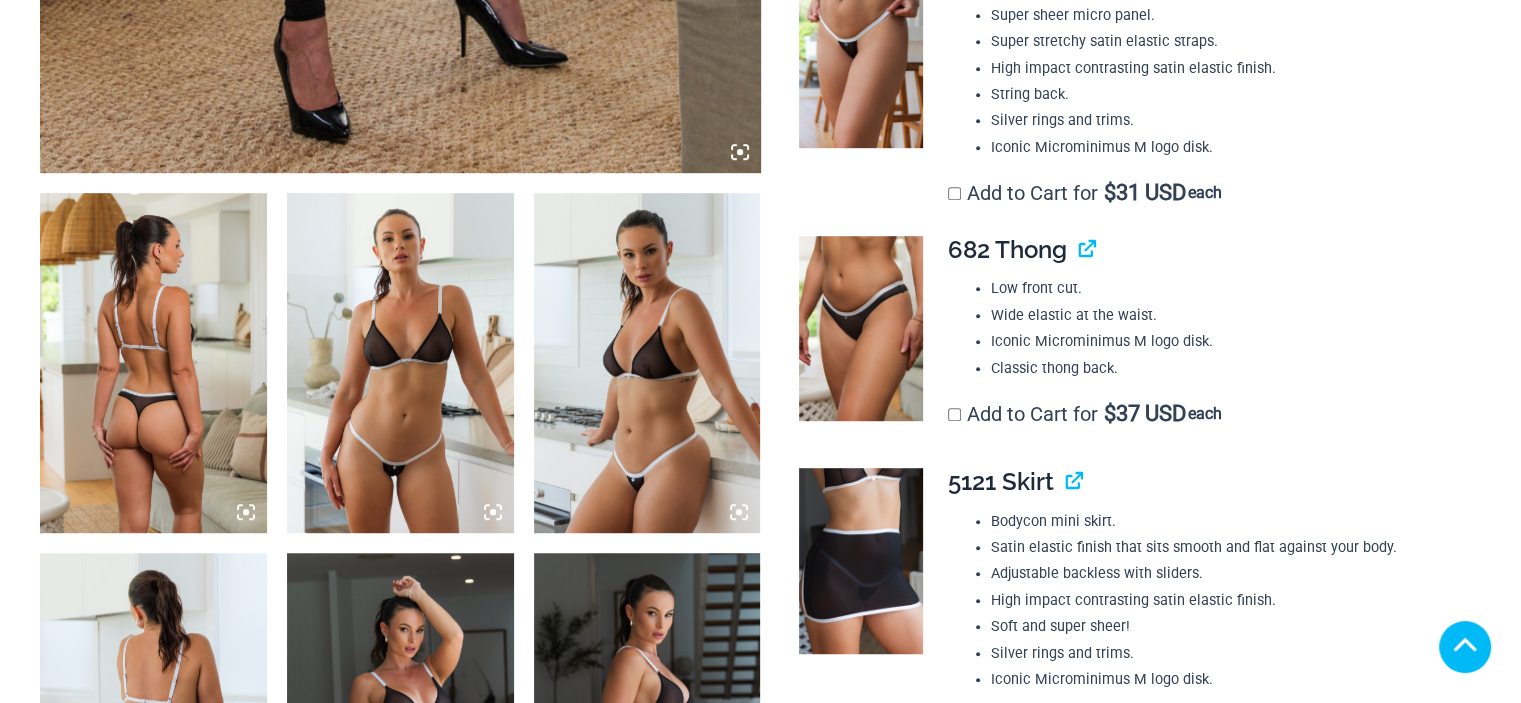 scroll, scrollTop: 1100, scrollLeft: 0, axis: vertical 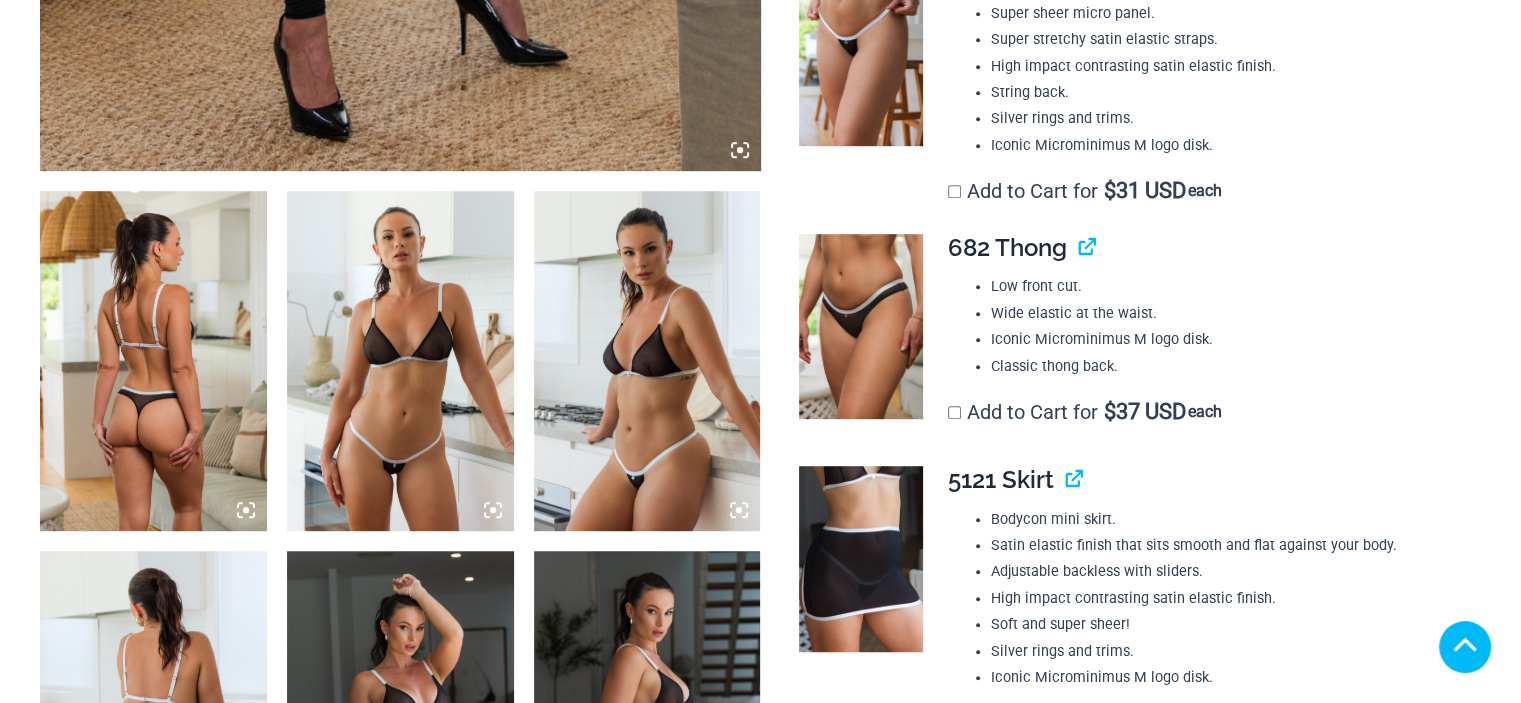 click at bounding box center [153, 361] 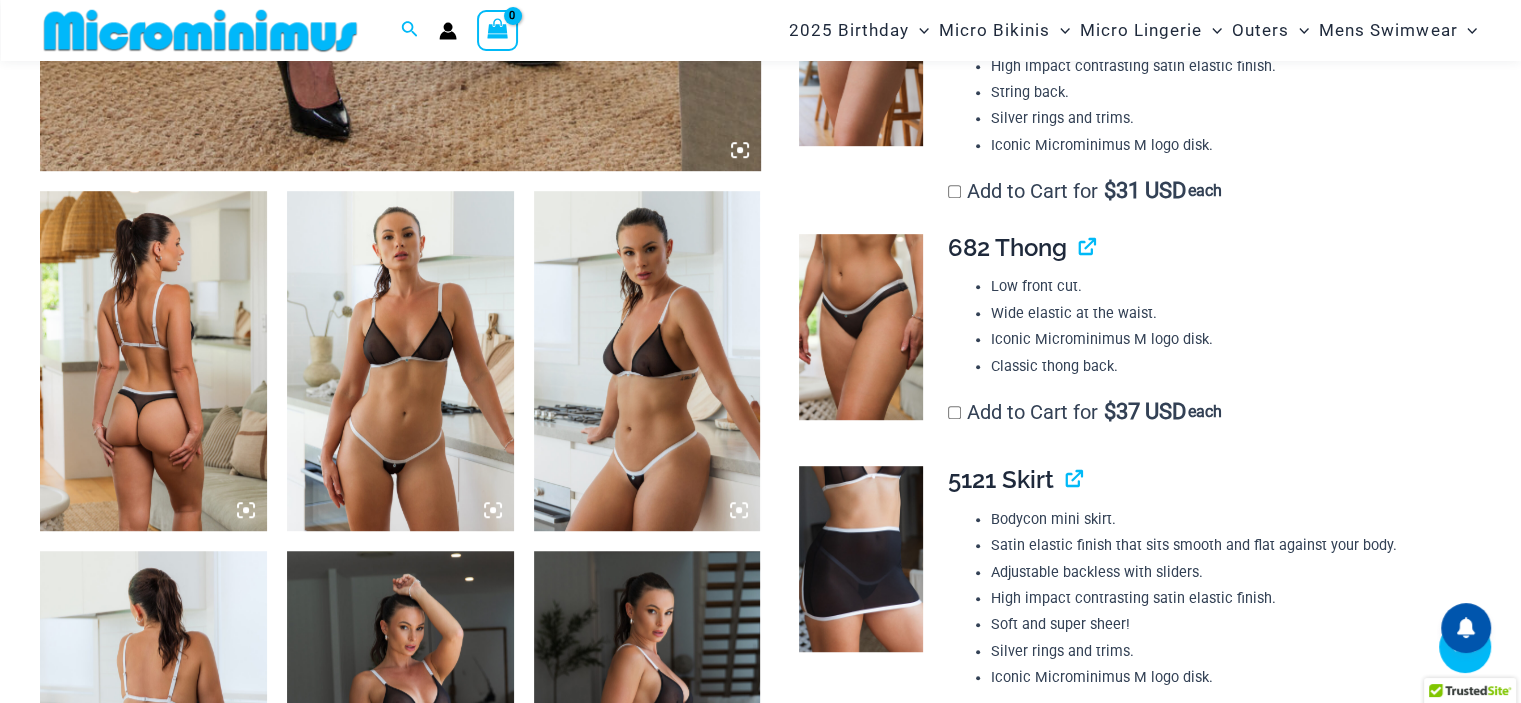 scroll, scrollTop: 1084, scrollLeft: 0, axis: vertical 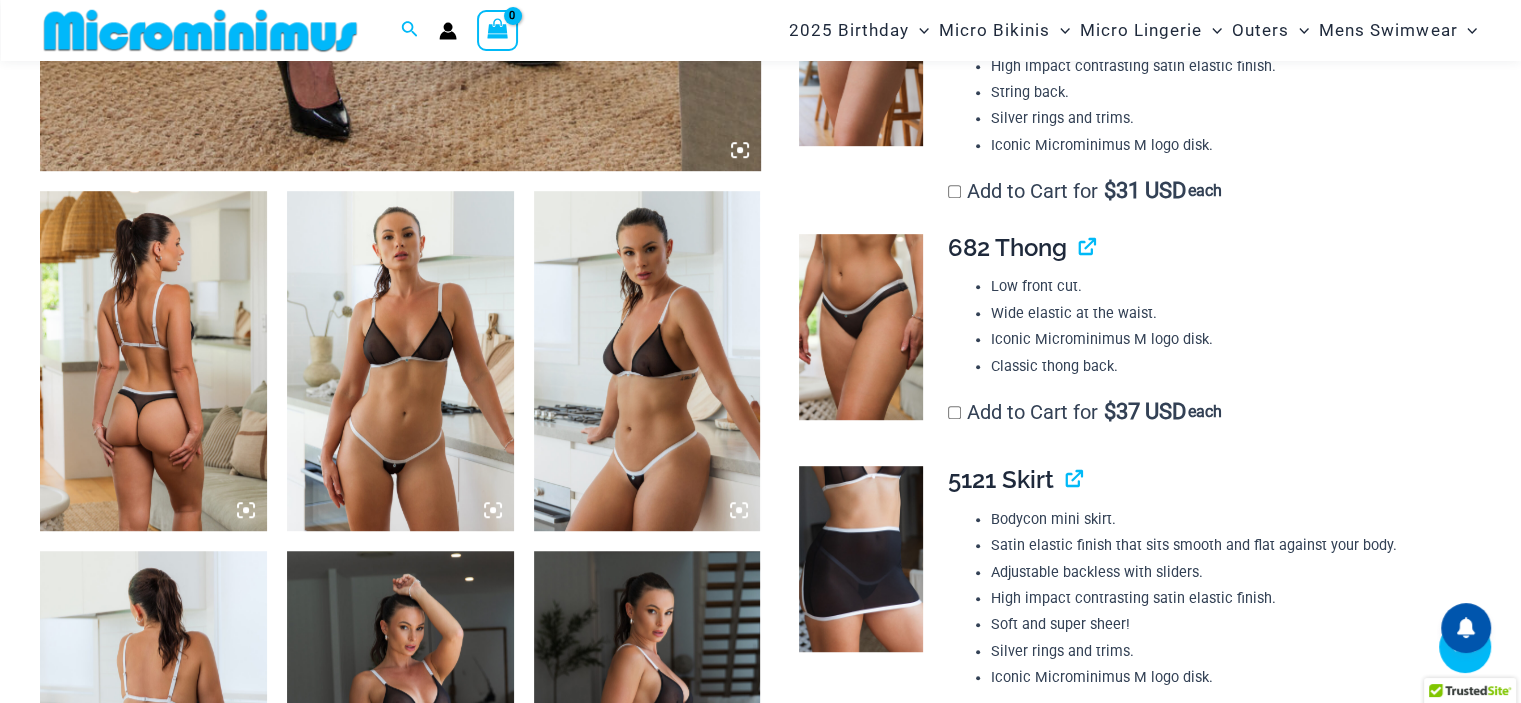 click at bounding box center [400, 361] 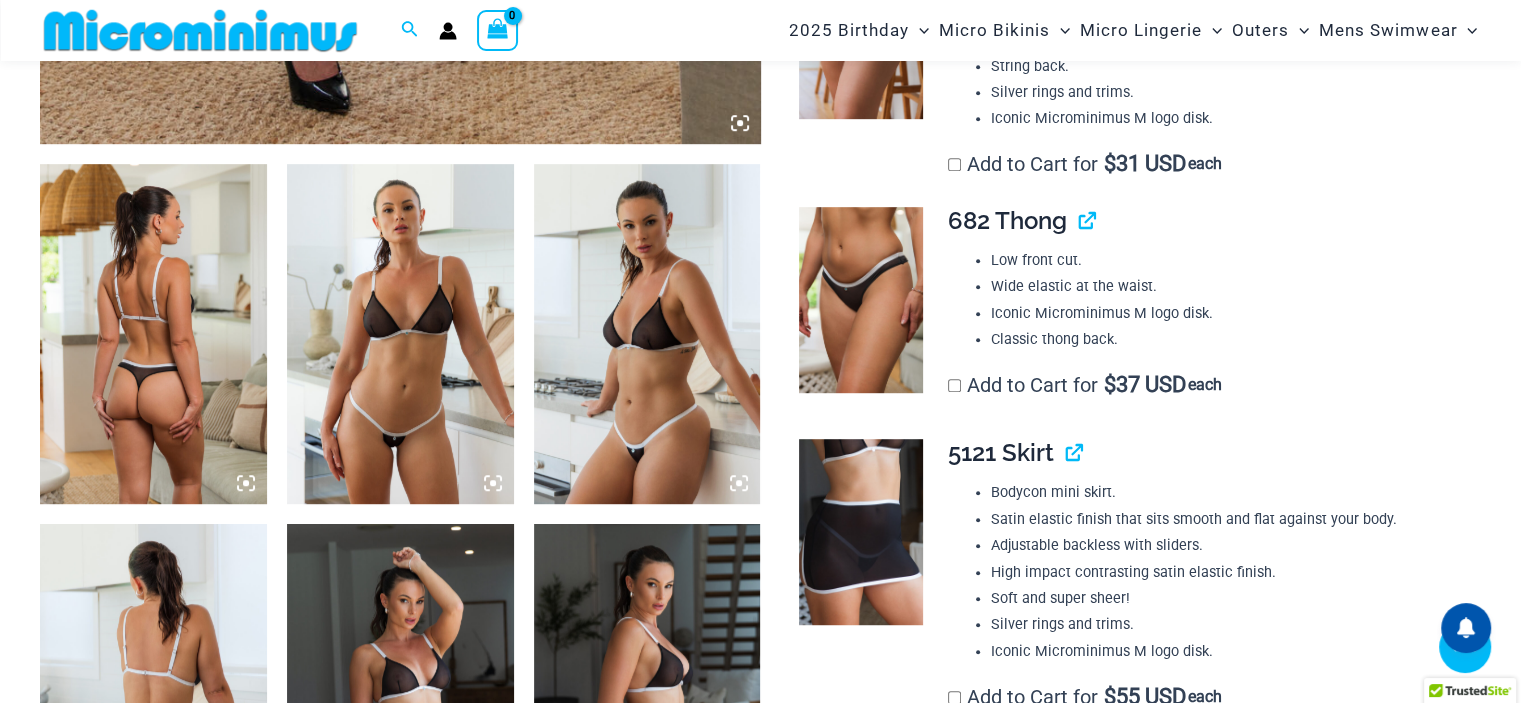 scroll, scrollTop: 1357, scrollLeft: 0, axis: vertical 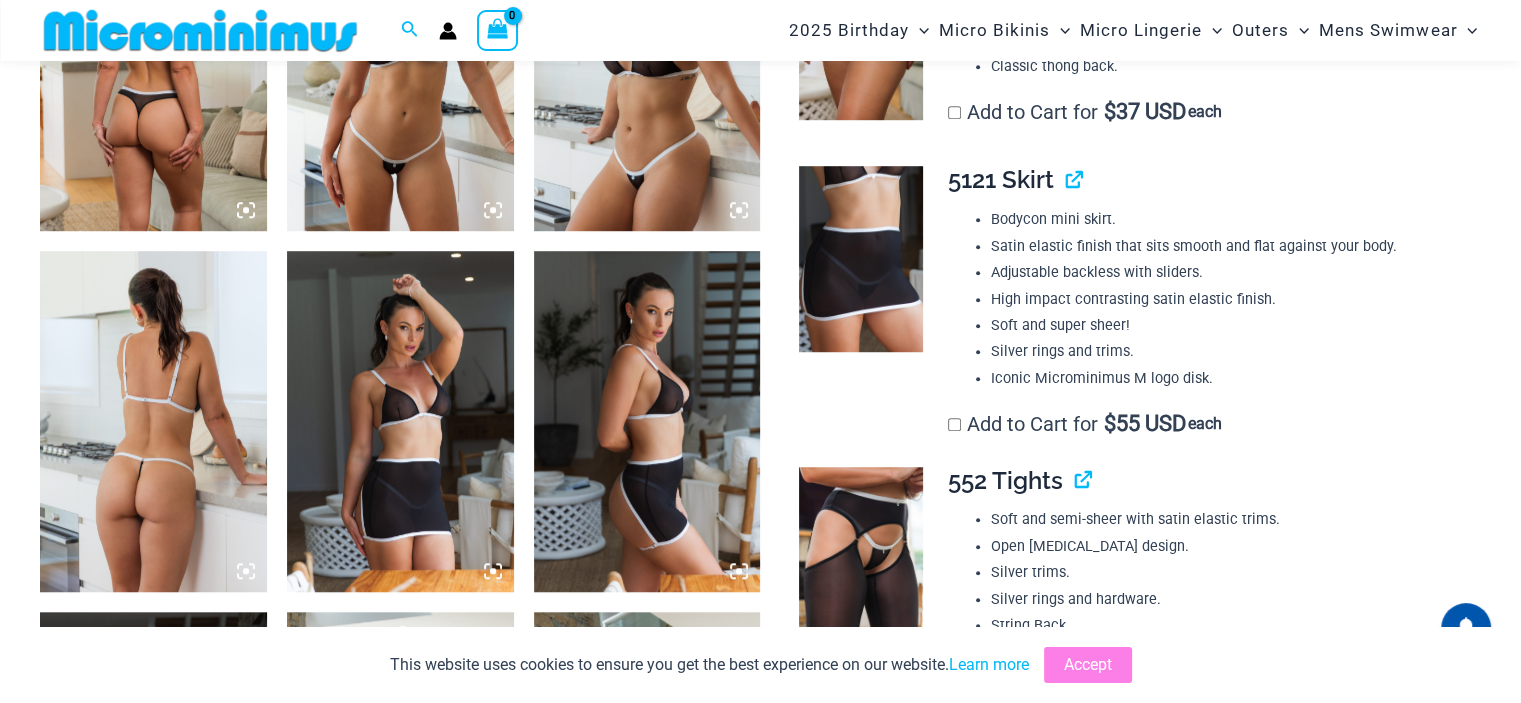 click at bounding box center (153, 421) 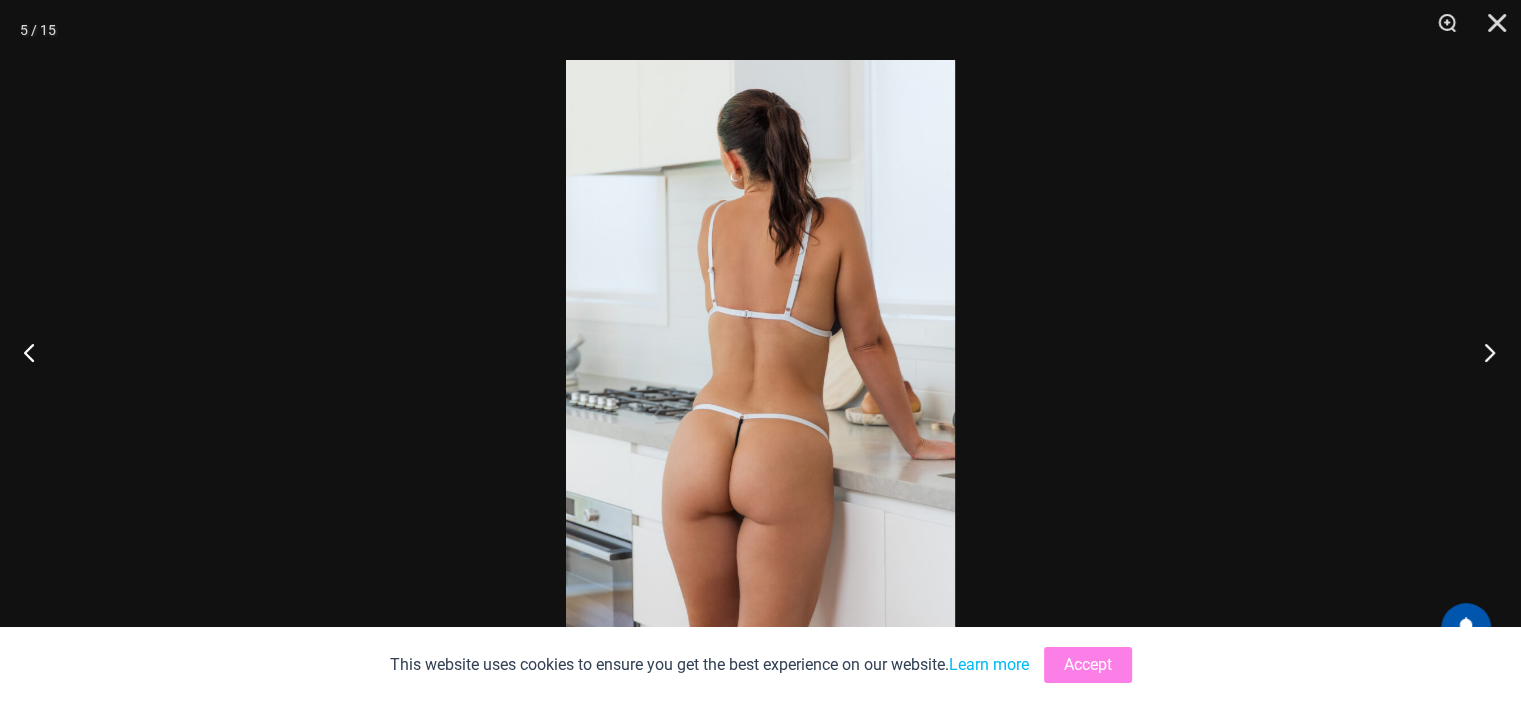 click at bounding box center [1483, 352] 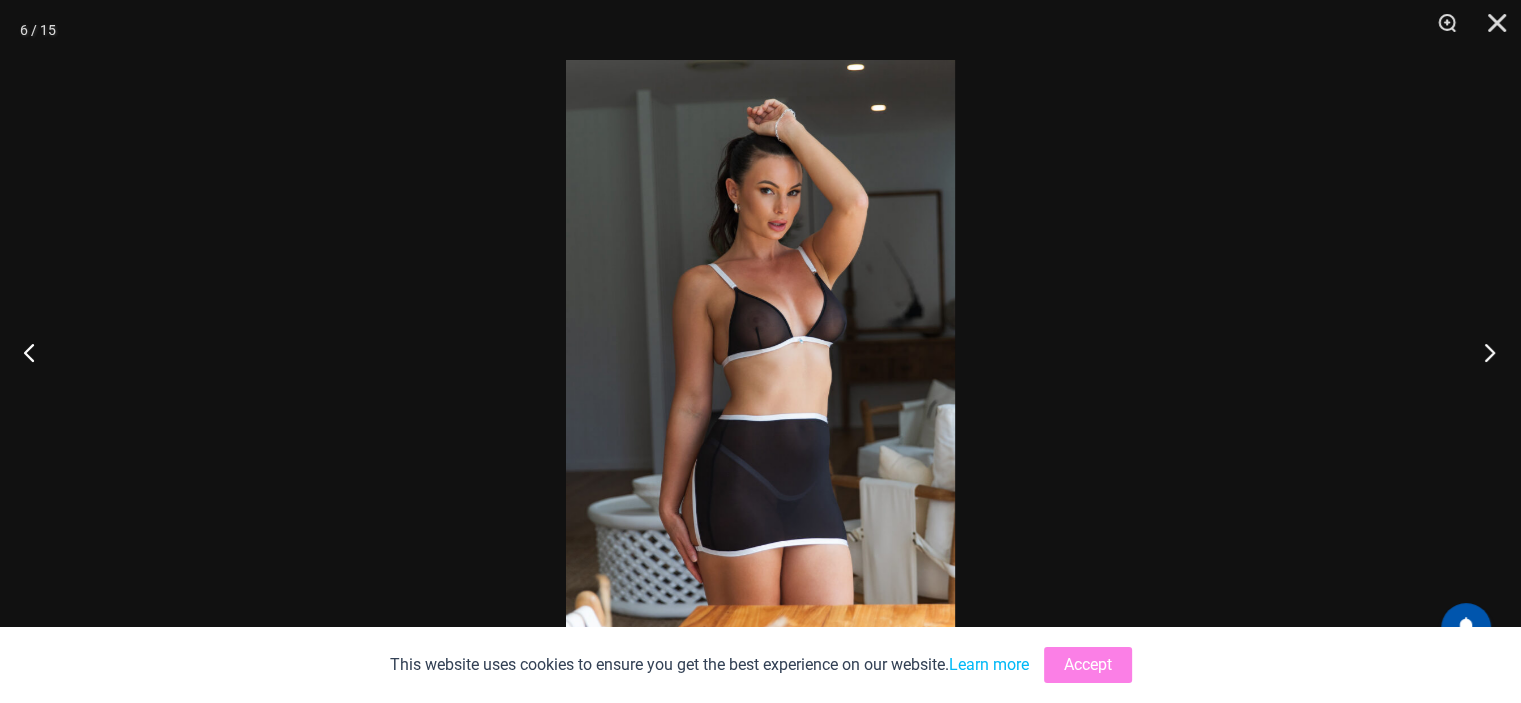 click at bounding box center (1483, 352) 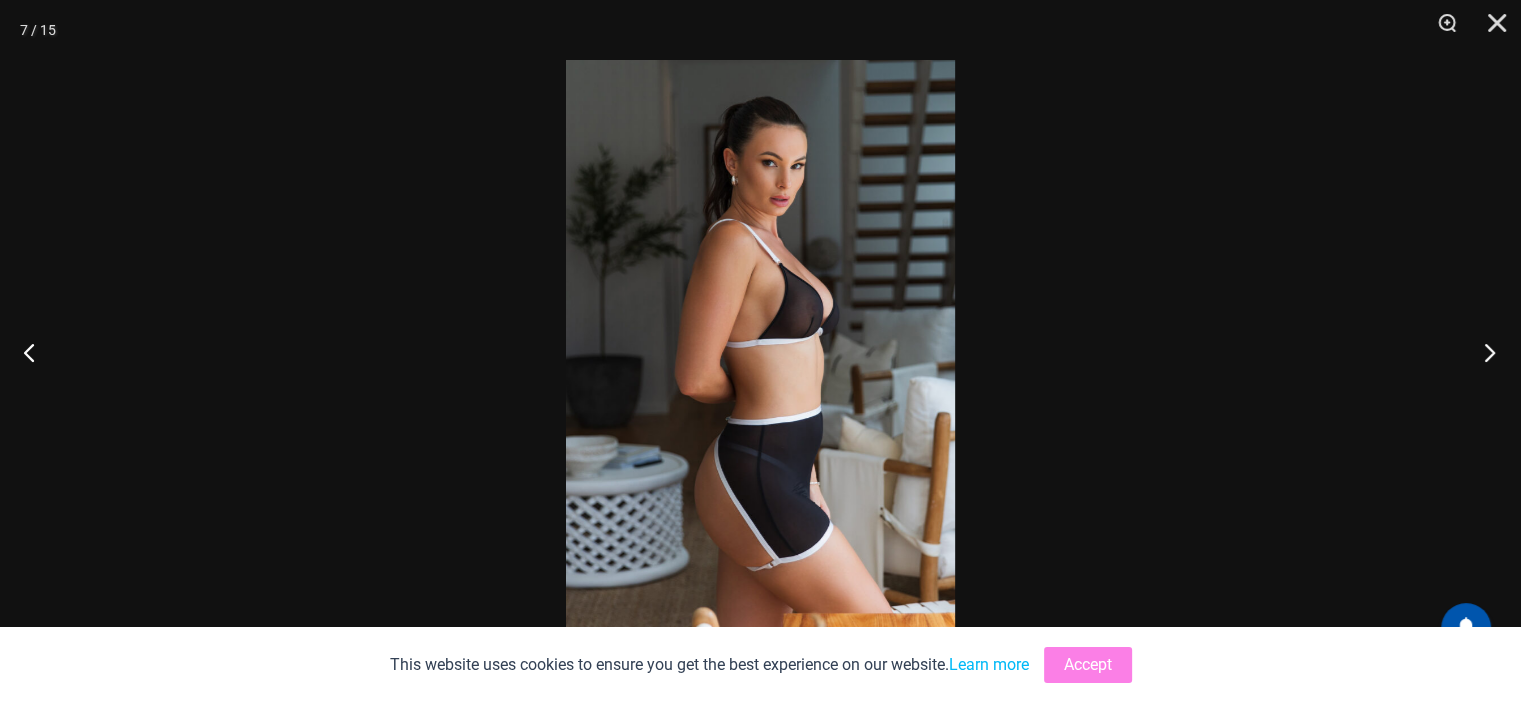 click at bounding box center [1483, 352] 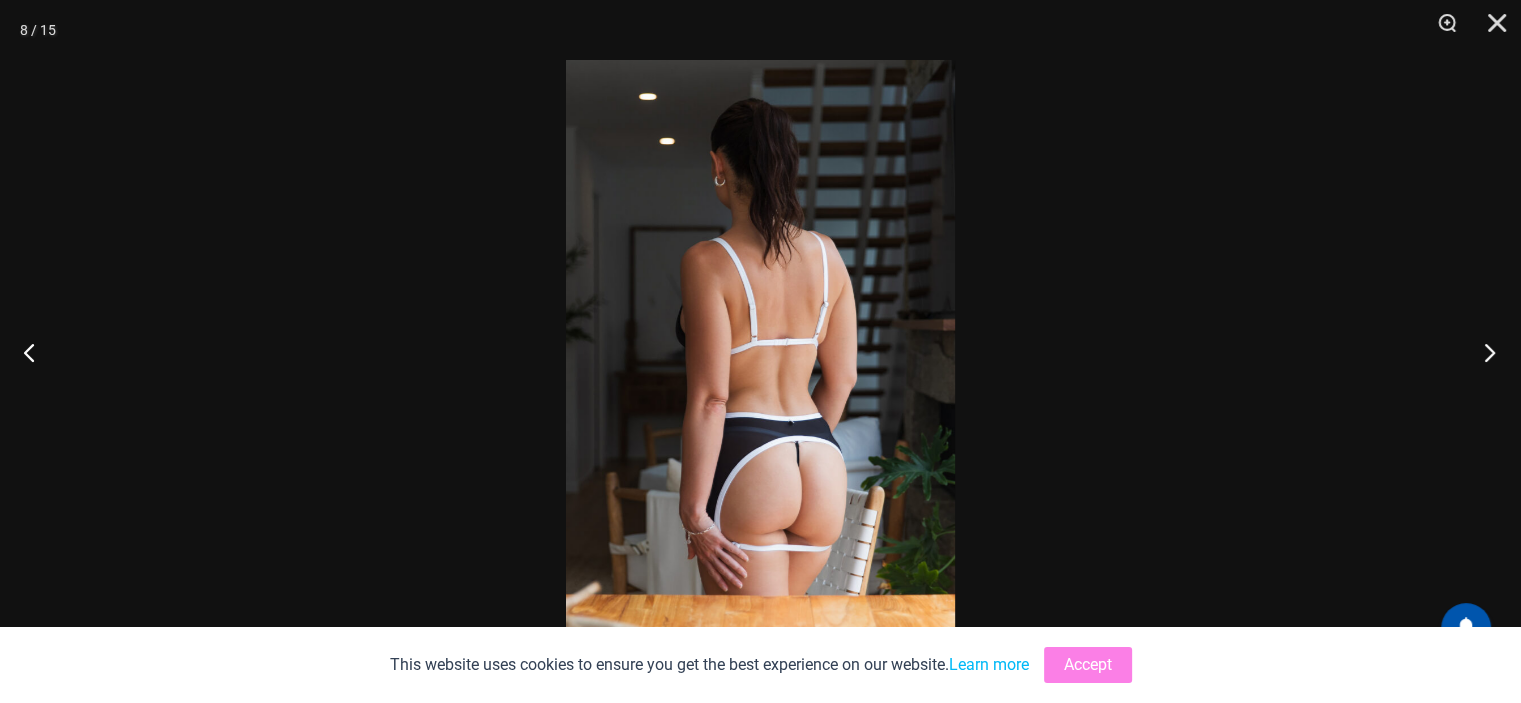 click at bounding box center [1483, 352] 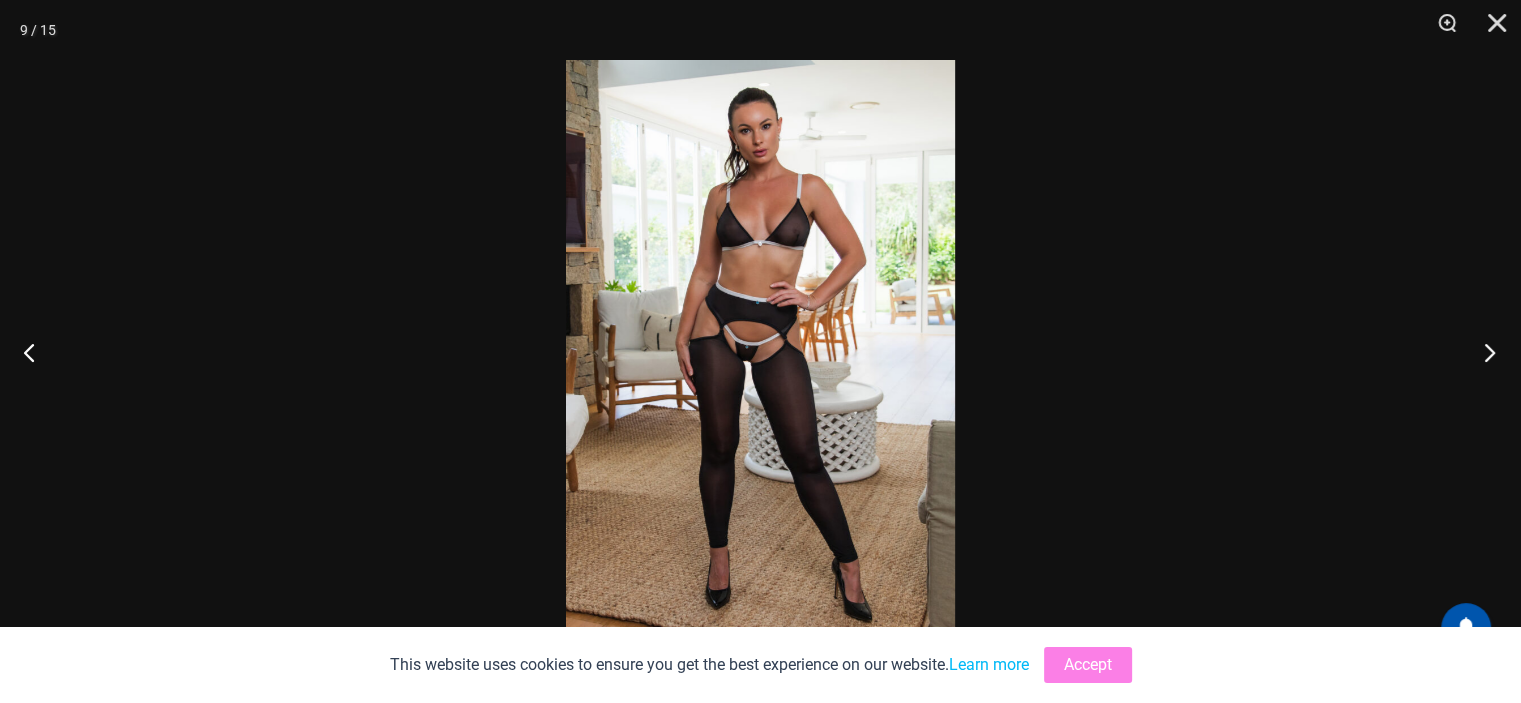 click at bounding box center (1483, 352) 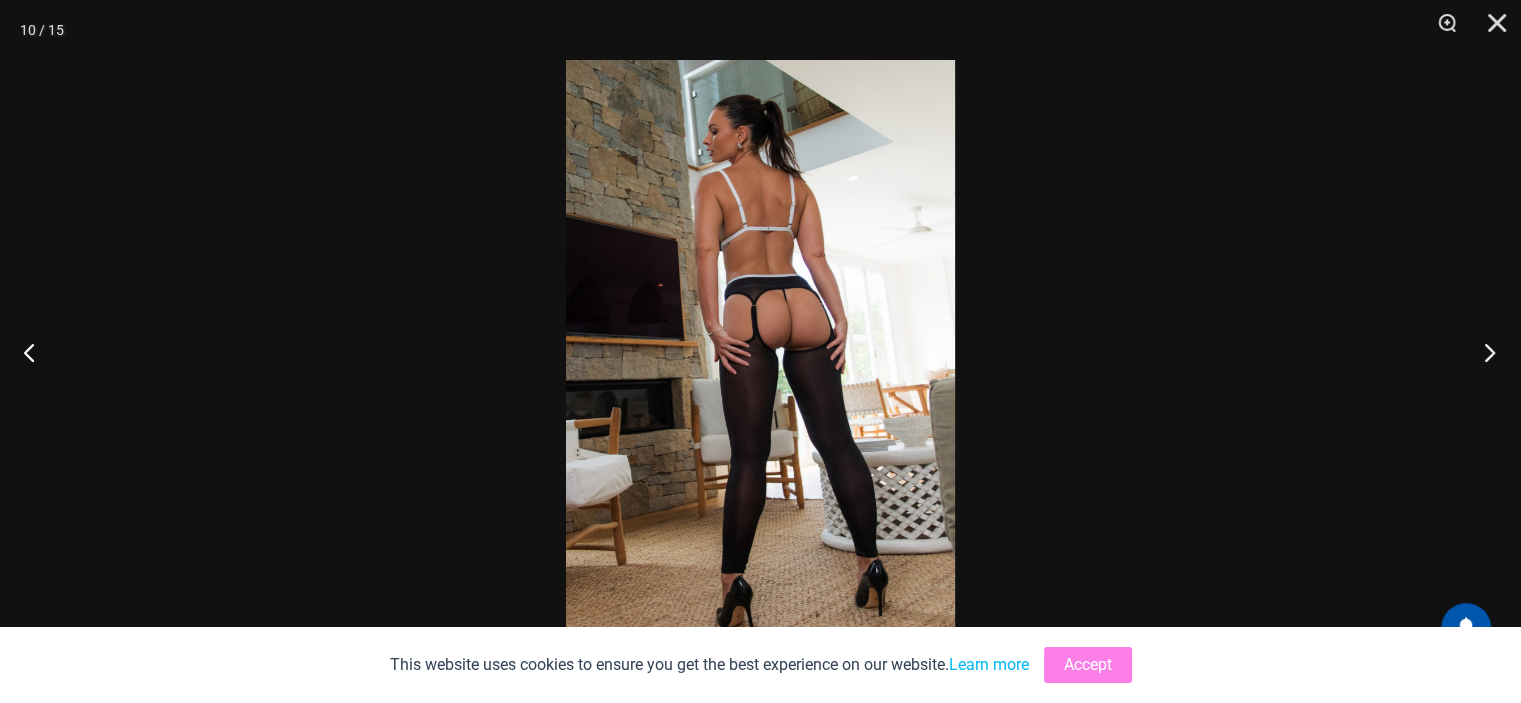click at bounding box center (1483, 352) 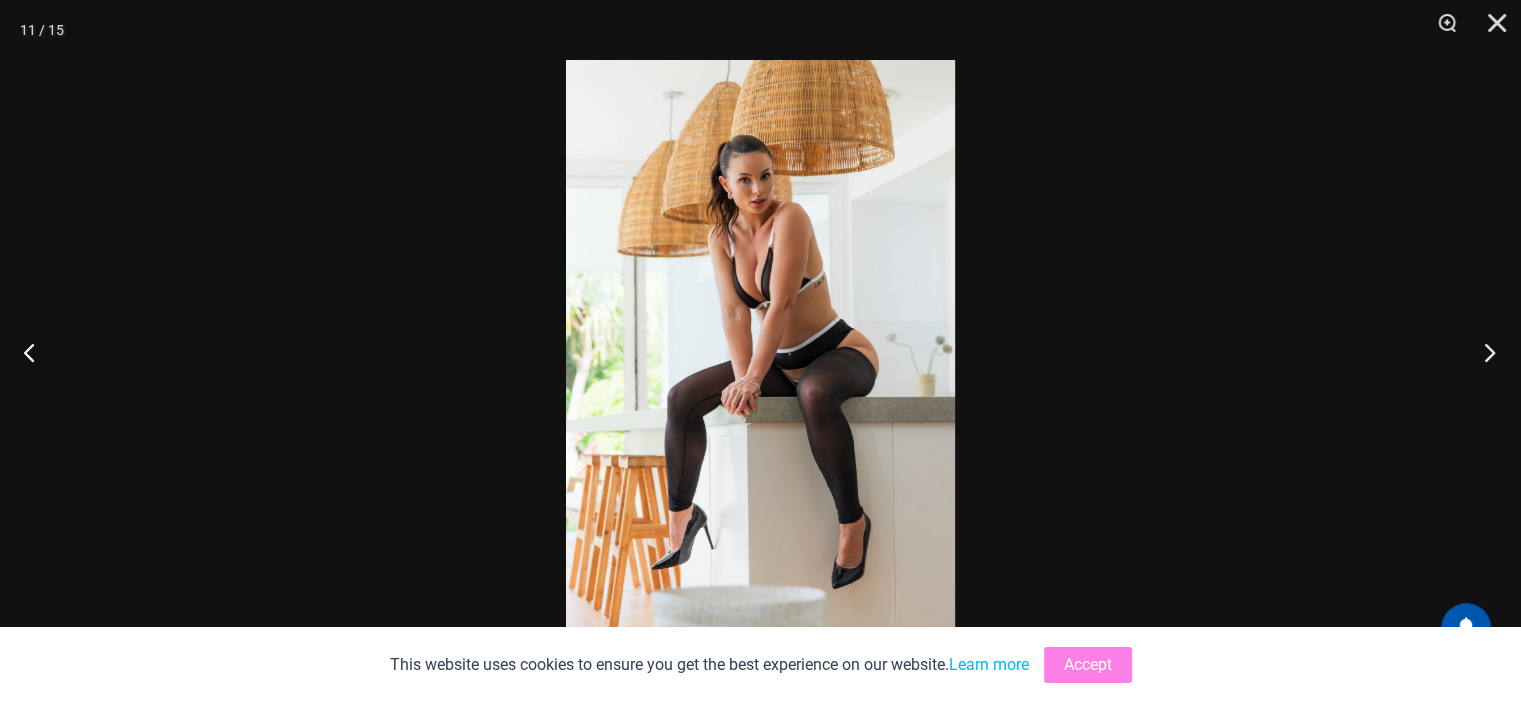 click at bounding box center (1483, 352) 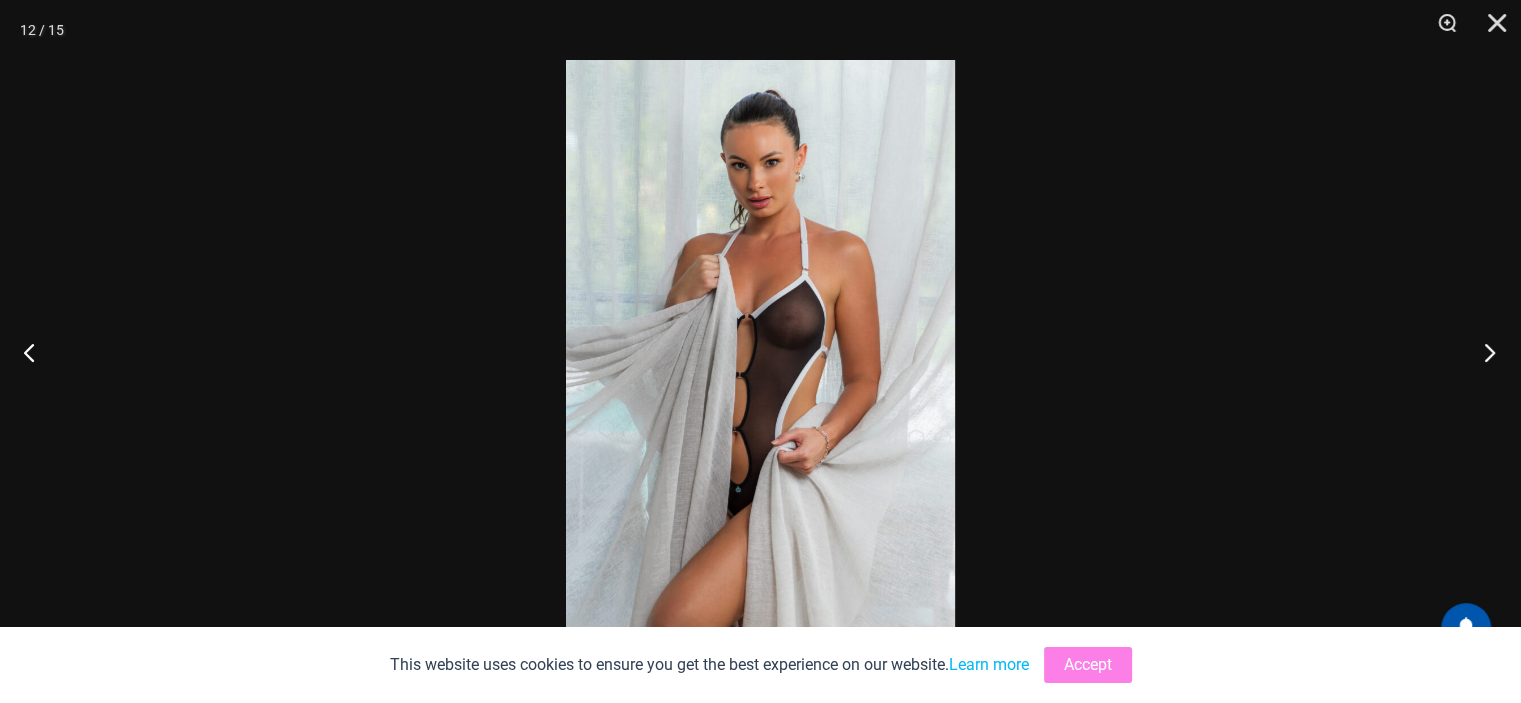 click at bounding box center (1483, 352) 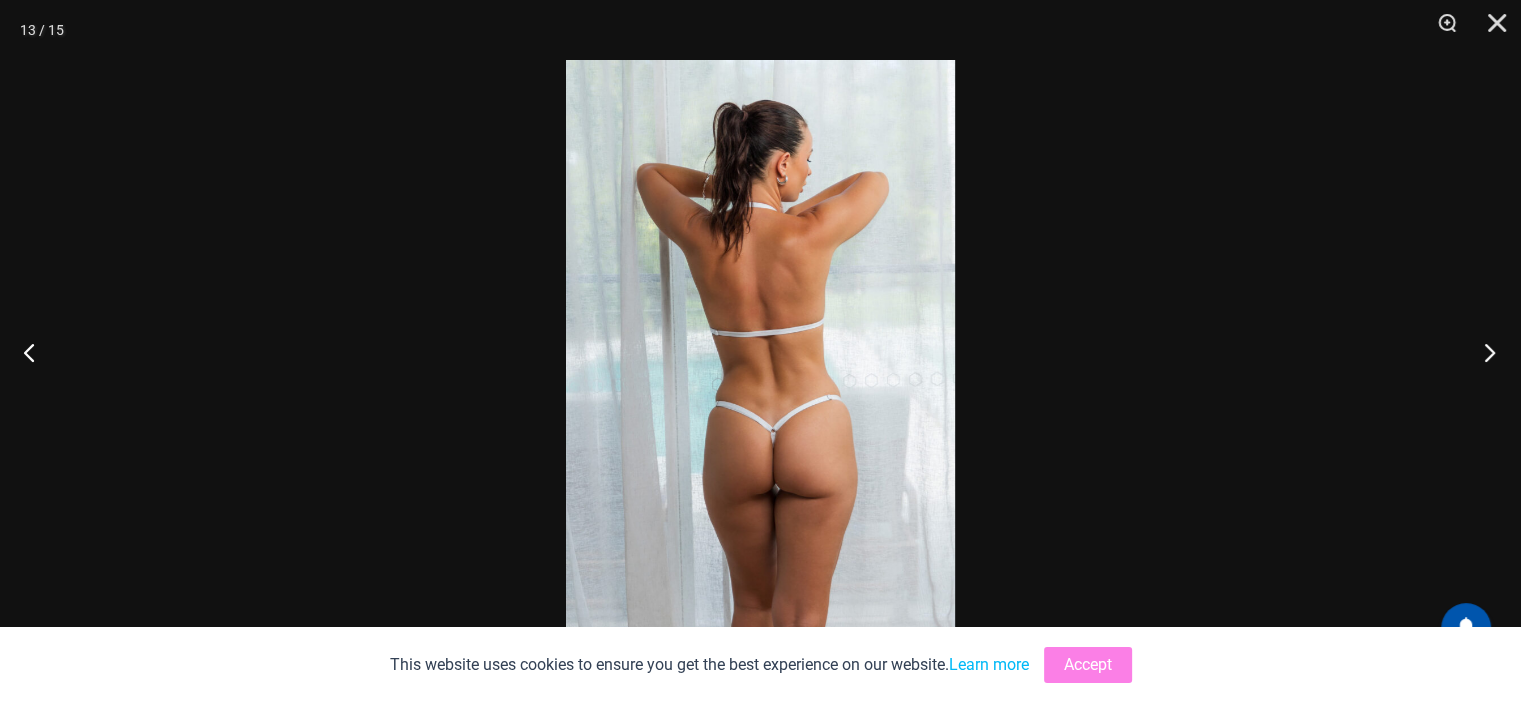click at bounding box center (1483, 352) 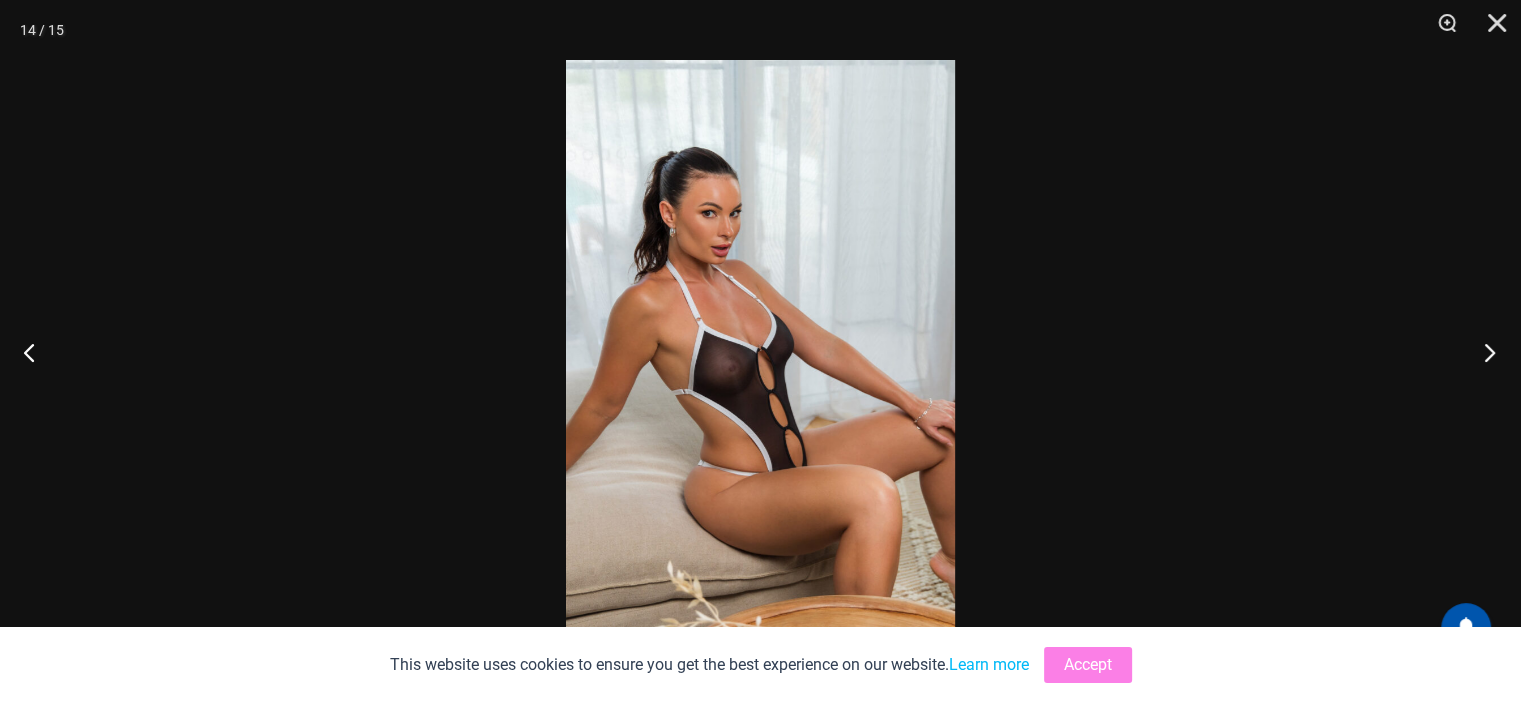 click at bounding box center (1483, 352) 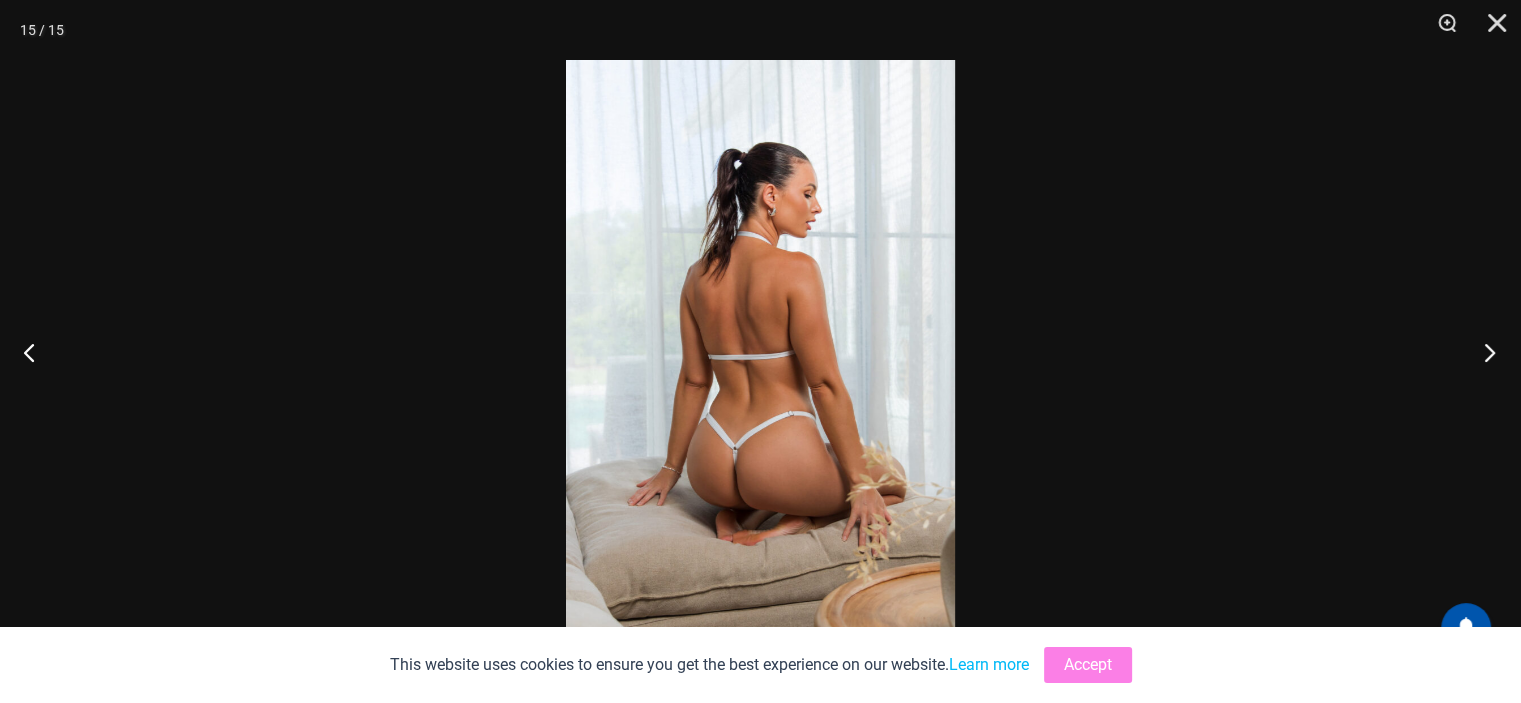 click at bounding box center (1483, 352) 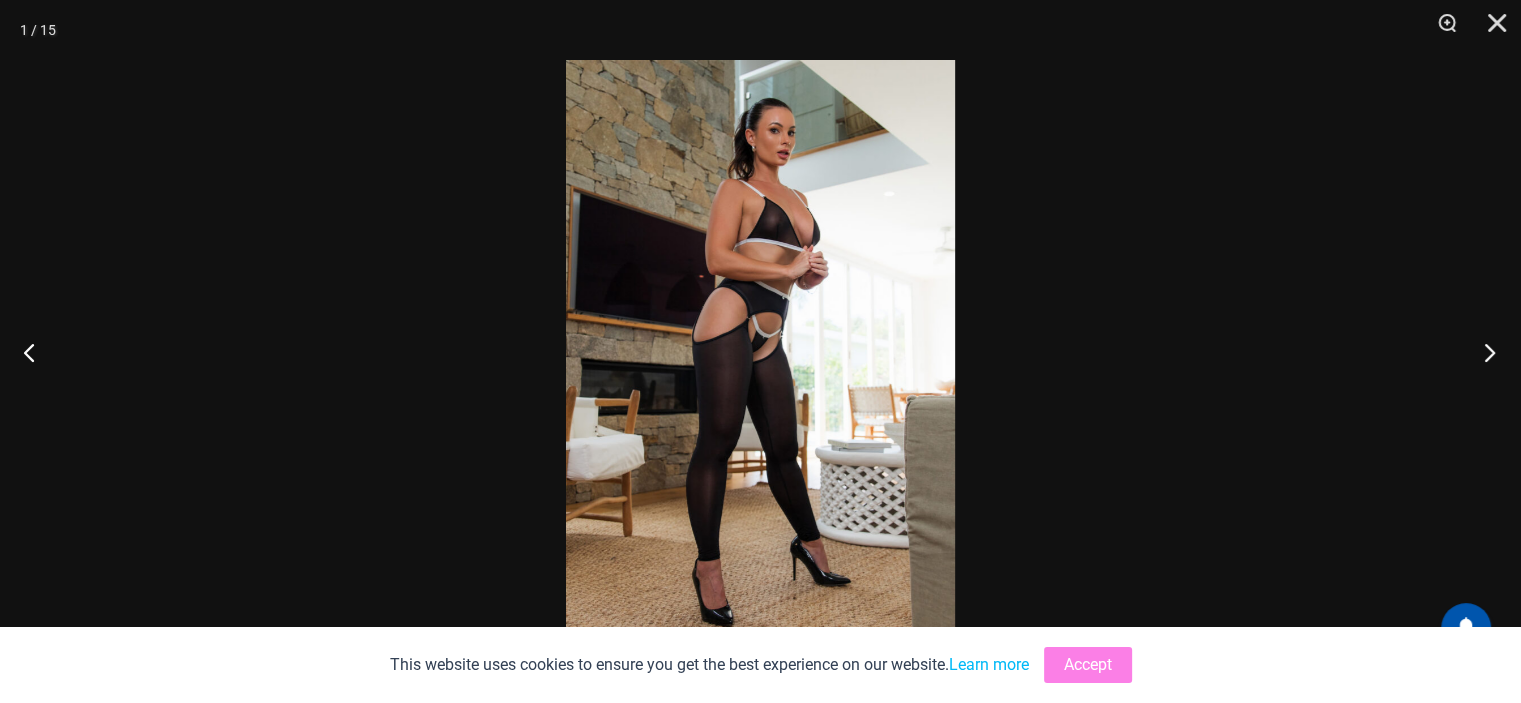 click at bounding box center (1483, 352) 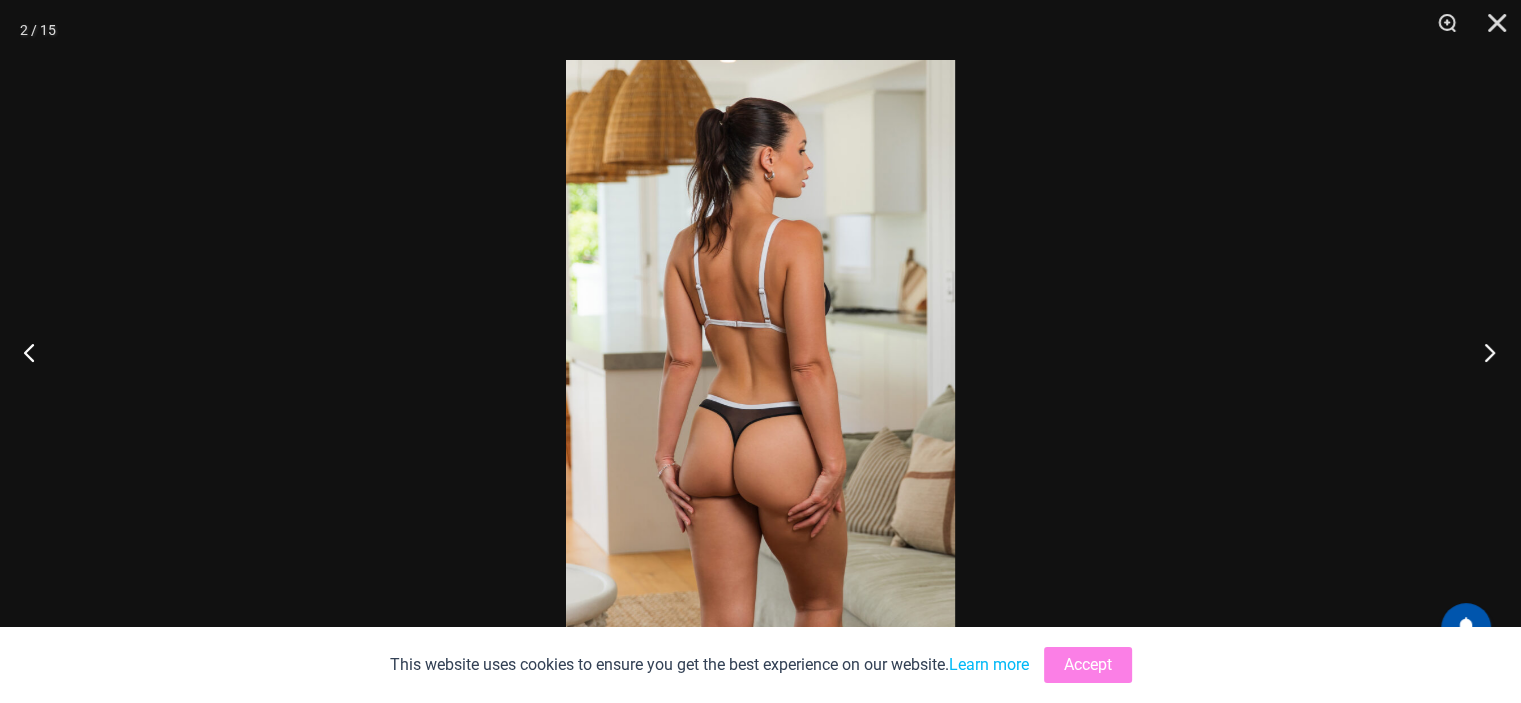 click at bounding box center (1483, 352) 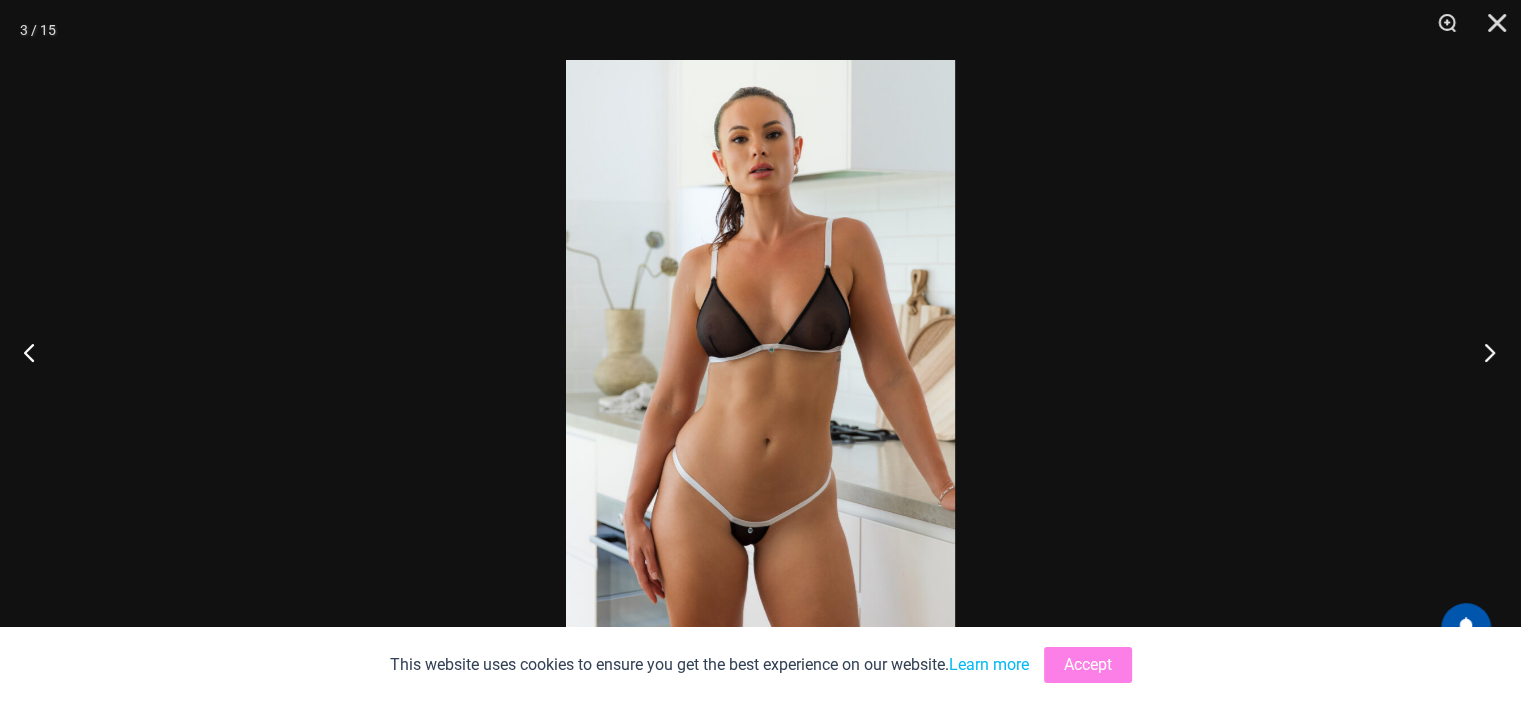click at bounding box center [1483, 352] 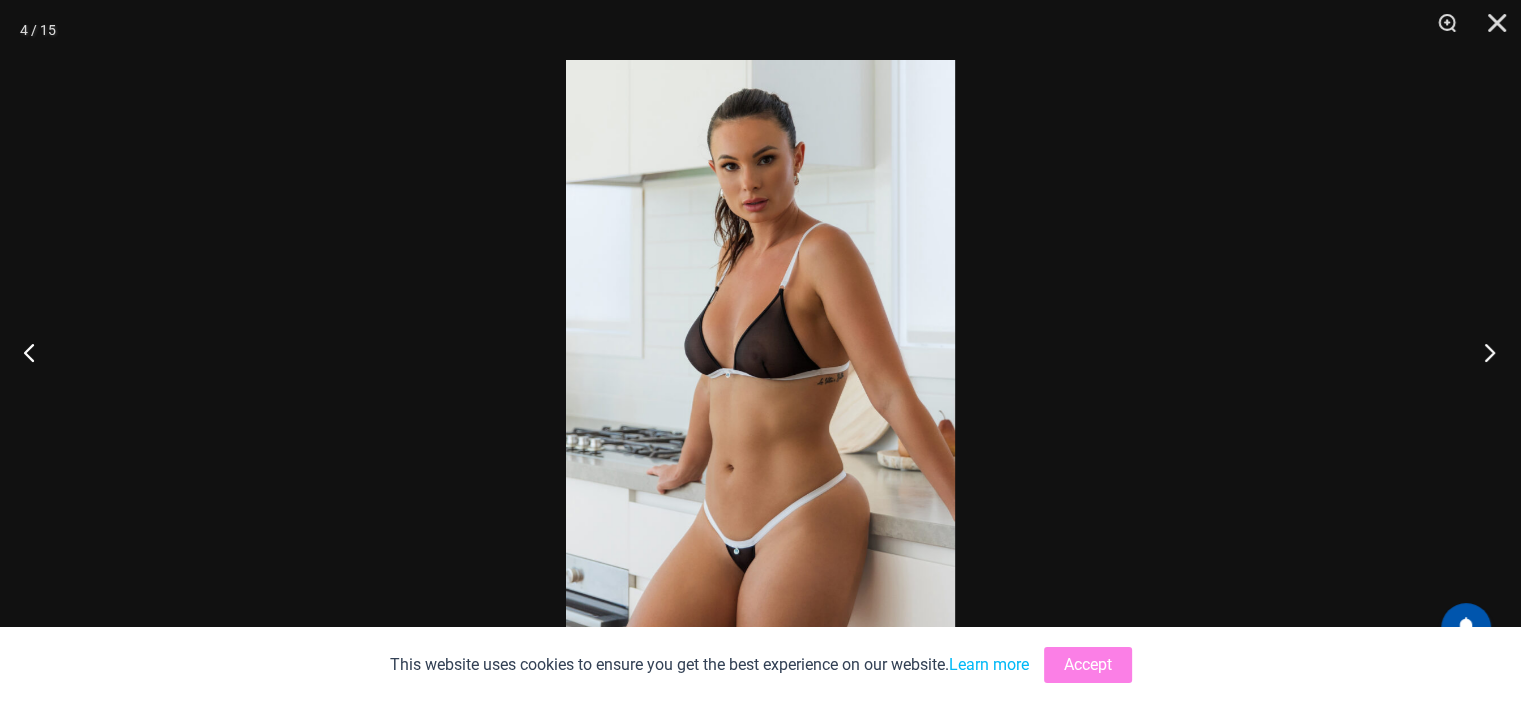 click at bounding box center [1483, 352] 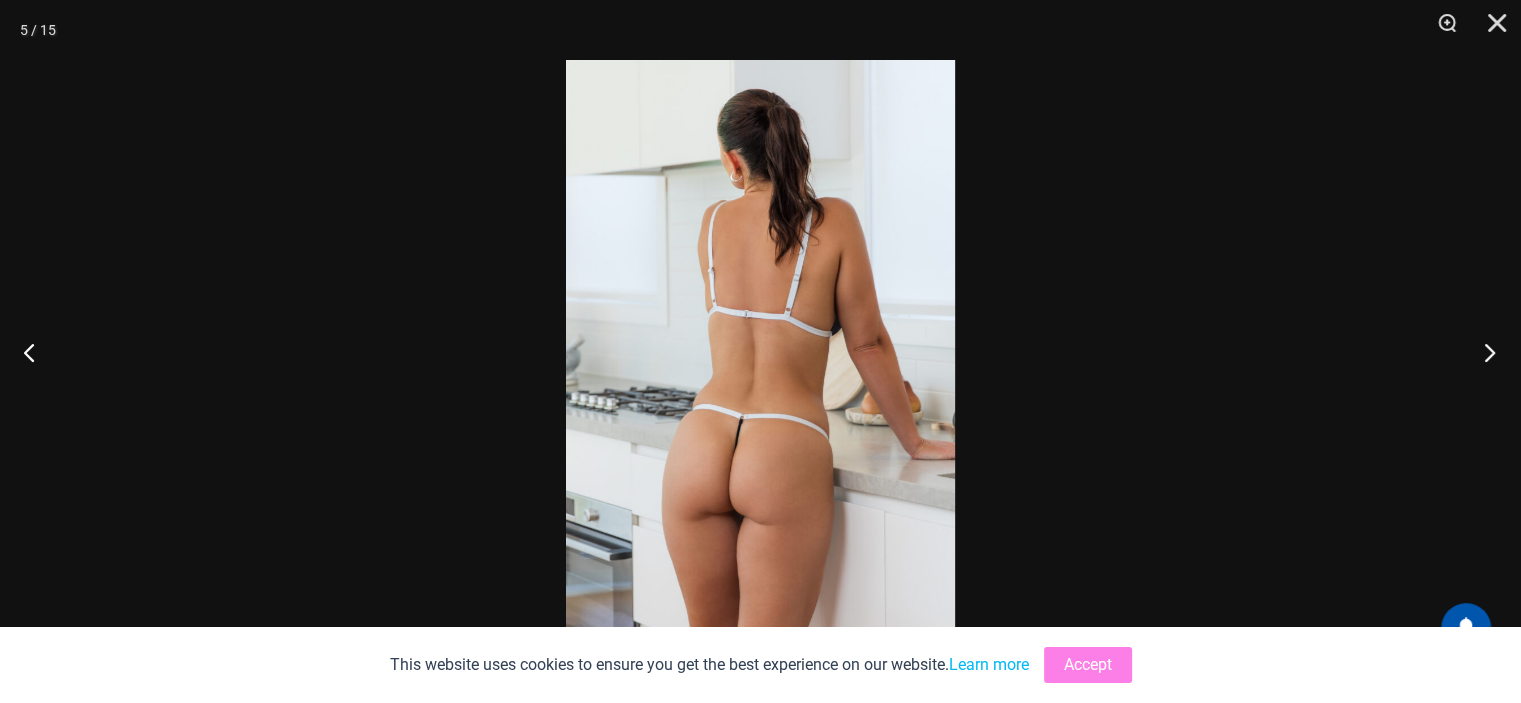 click at bounding box center (1483, 352) 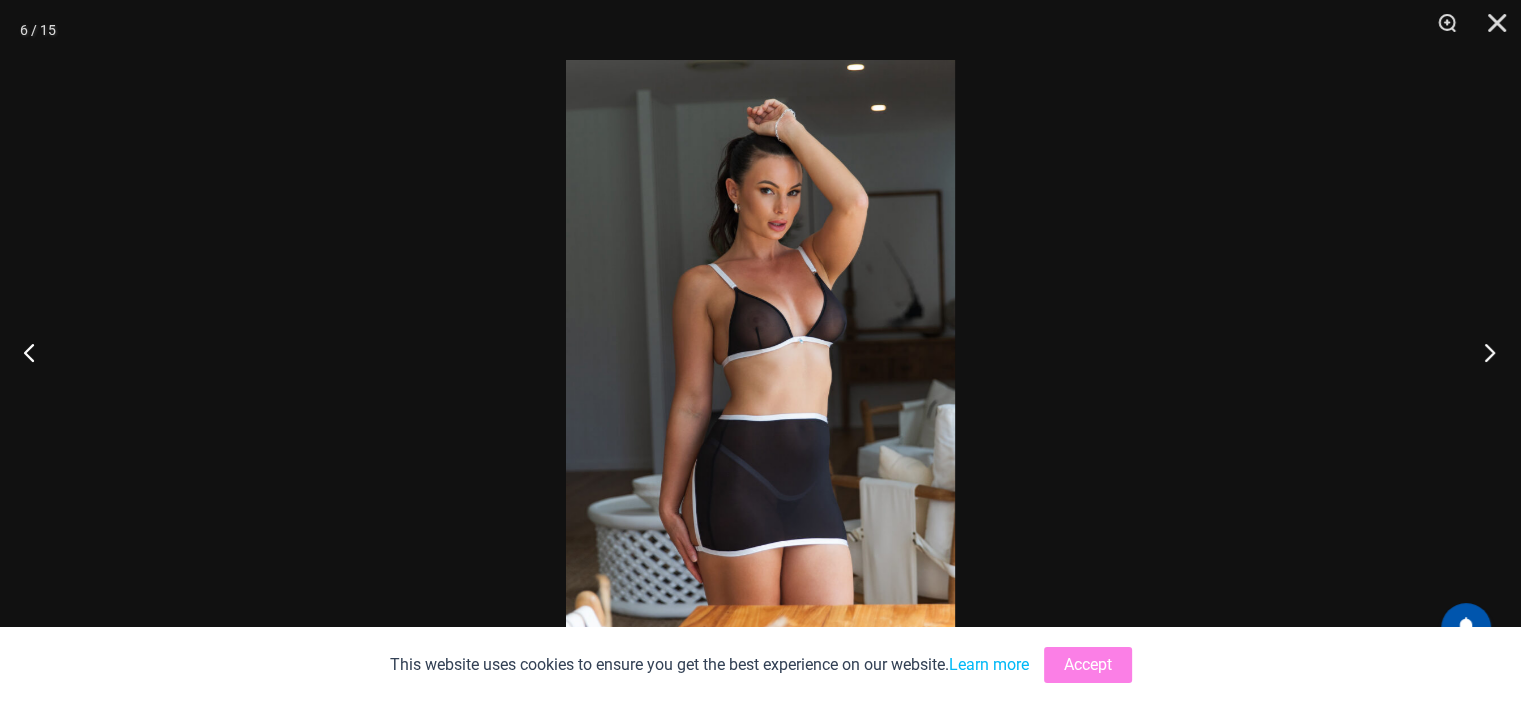 click at bounding box center (1483, 352) 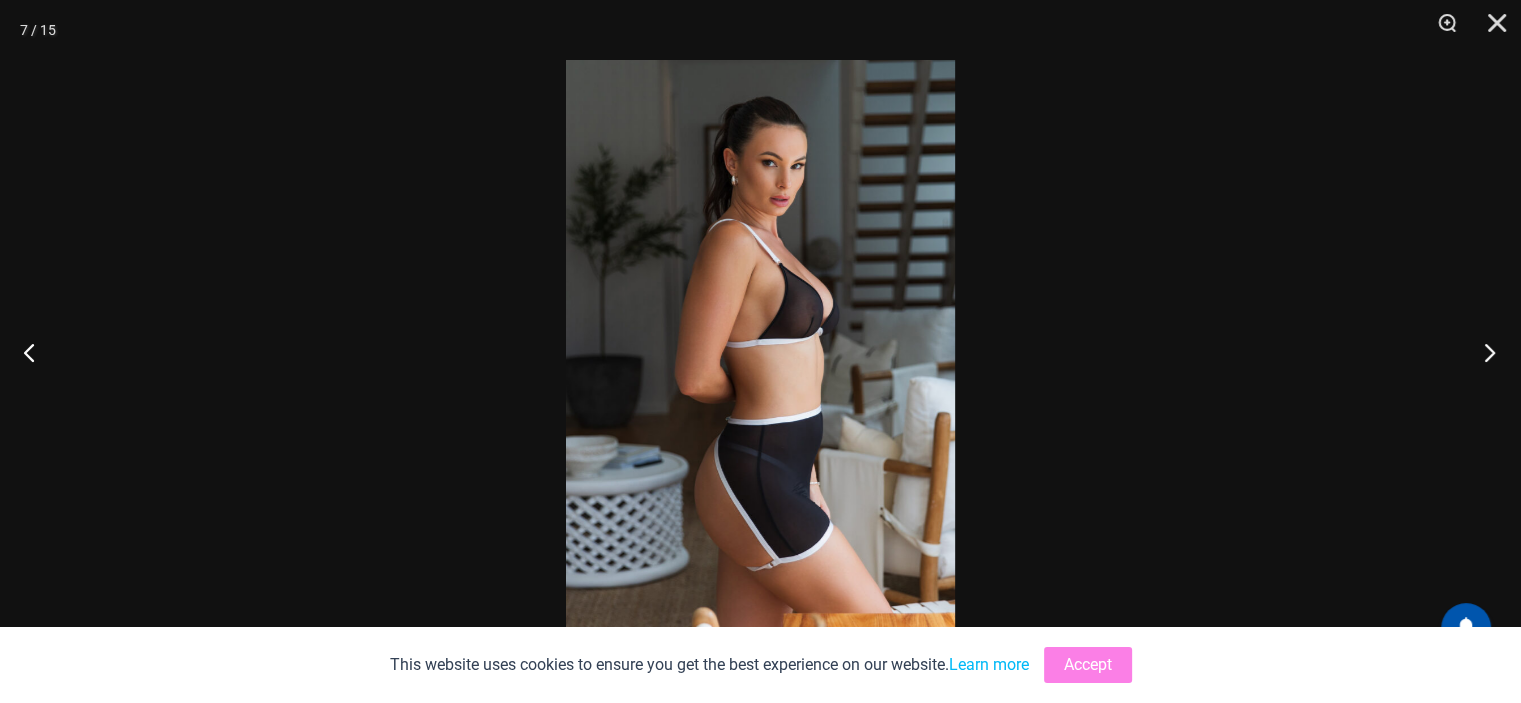 click at bounding box center [1483, 352] 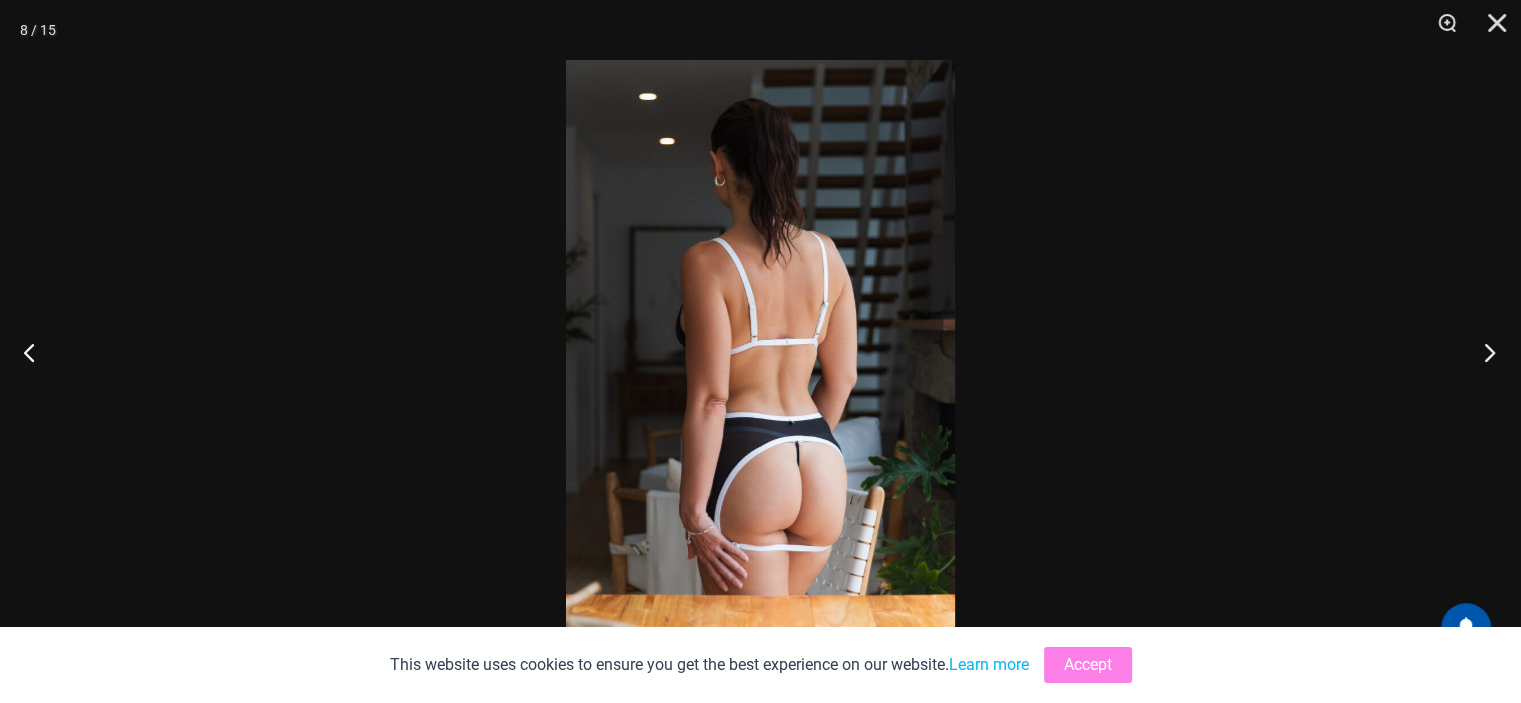 click at bounding box center (1483, 352) 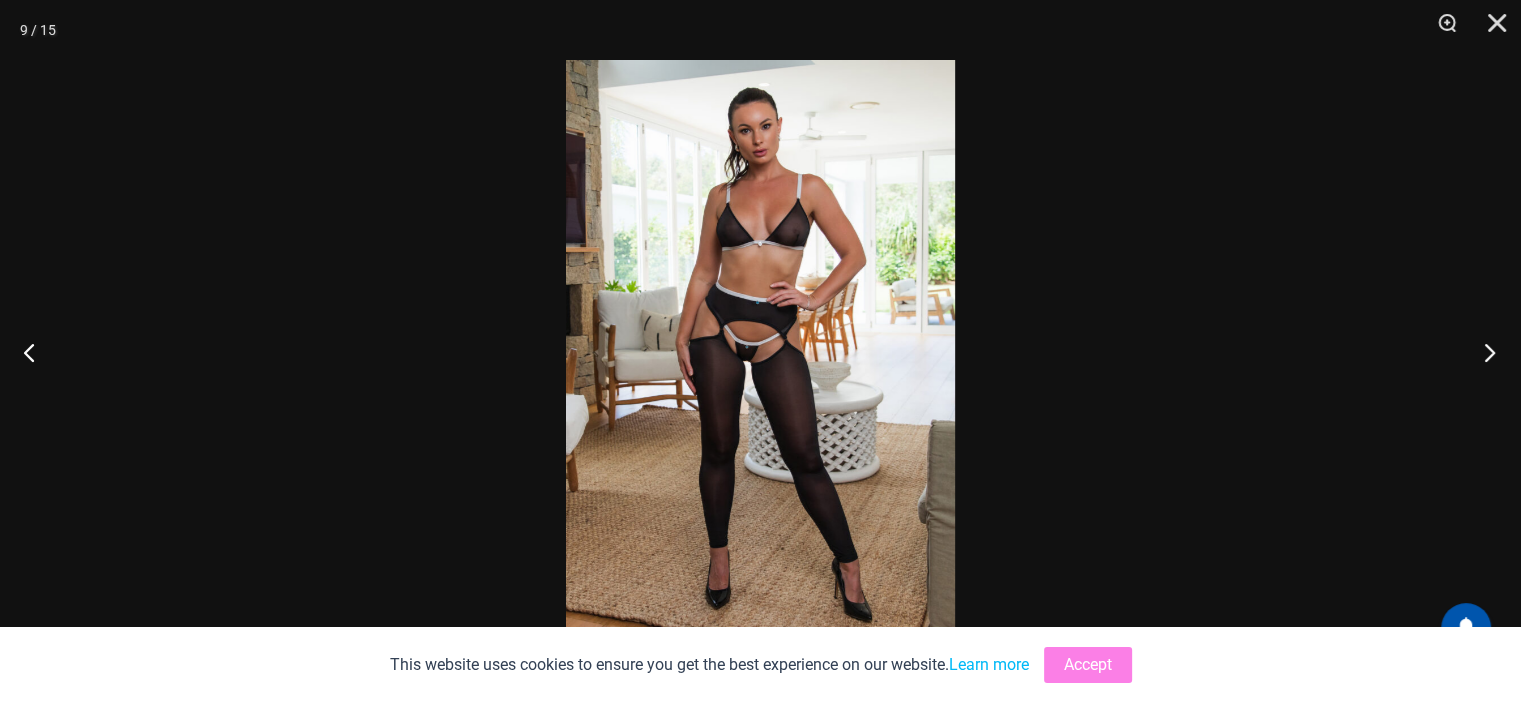 click at bounding box center [1483, 352] 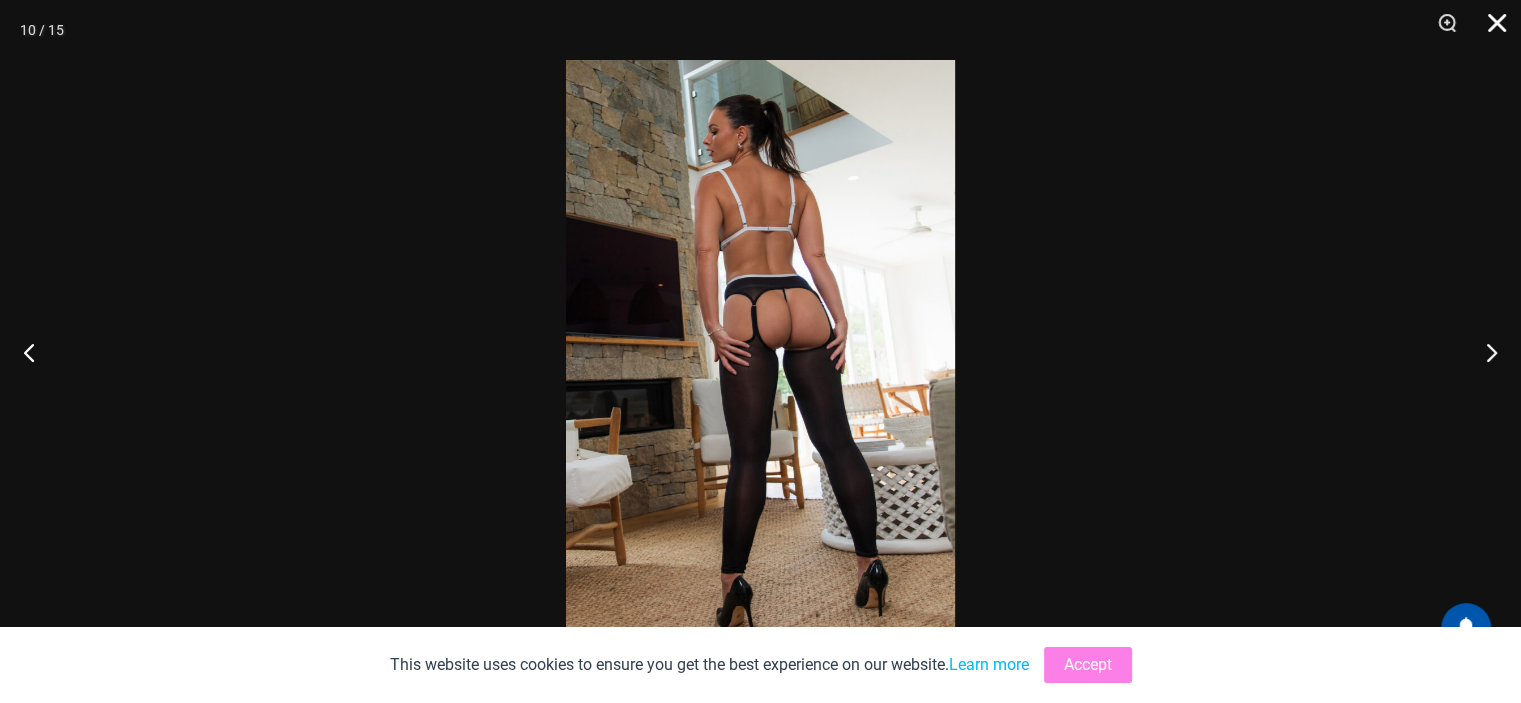 click at bounding box center (1490, 30) 